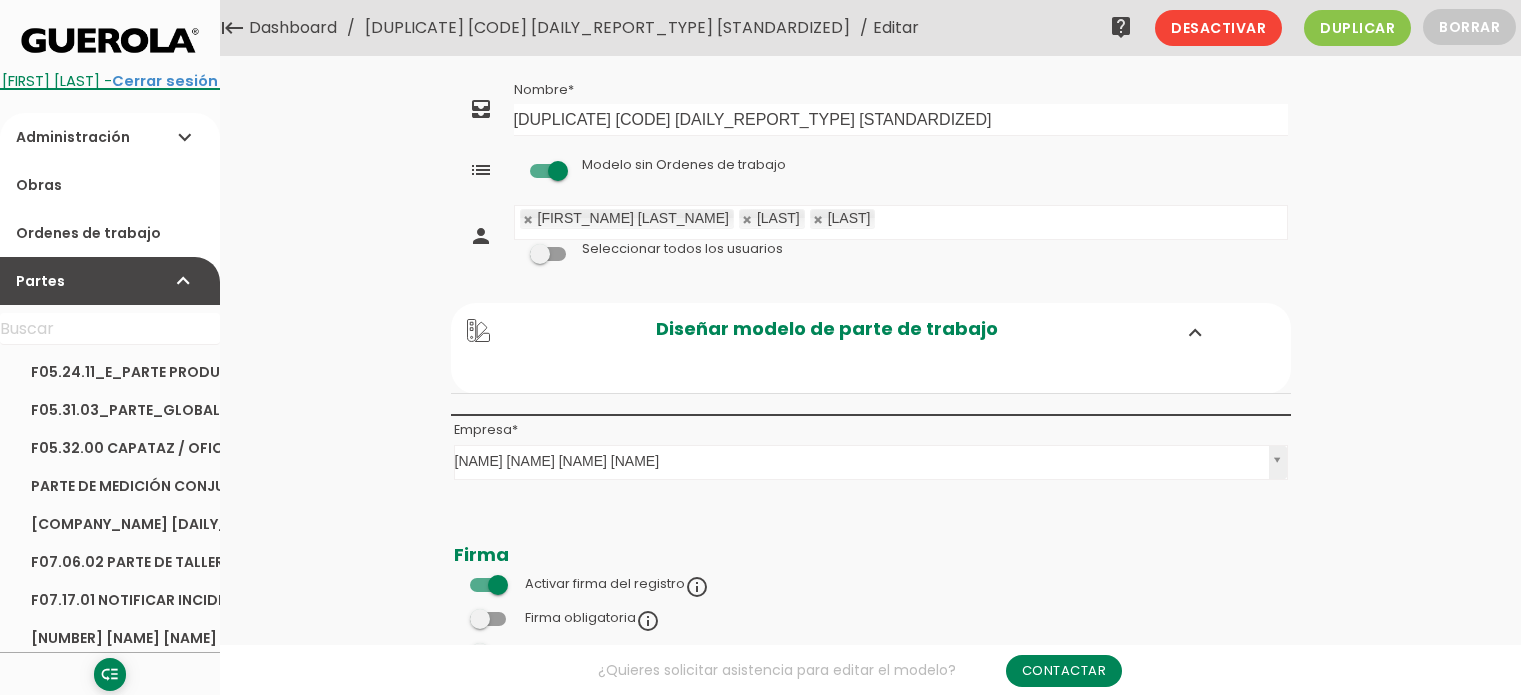 scroll, scrollTop: 0, scrollLeft: 0, axis: both 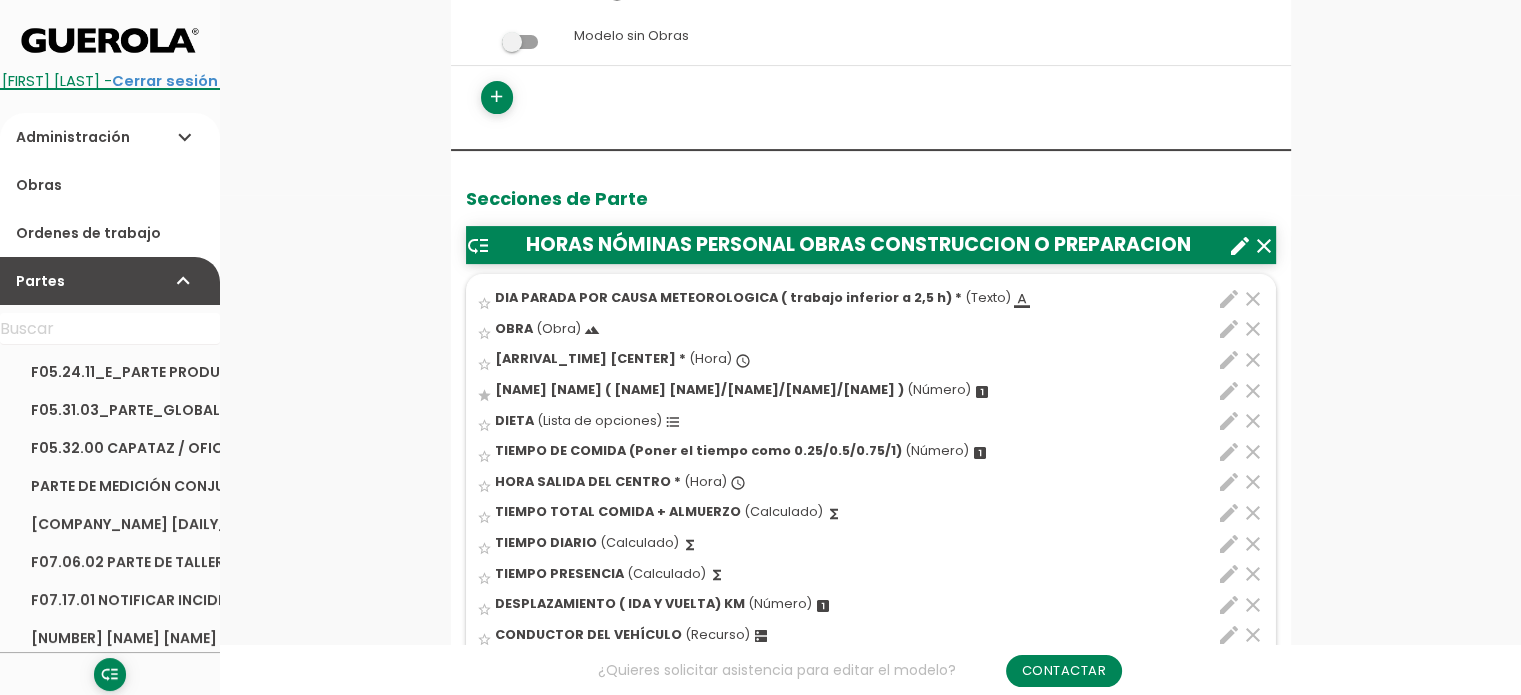 click on "edit" at bounding box center [1229, 299] 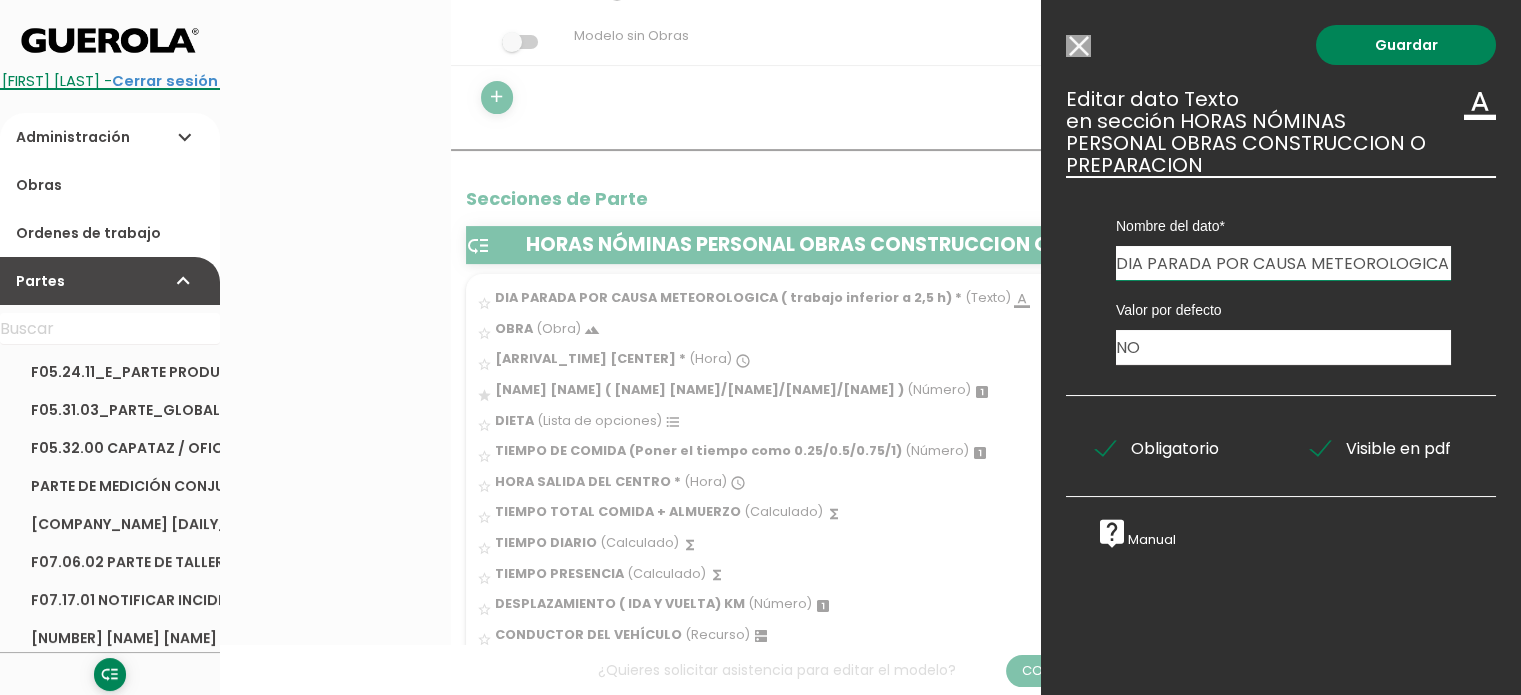 click on "Modelo sin Ordenes de trabajo" at bounding box center (1078, 46) 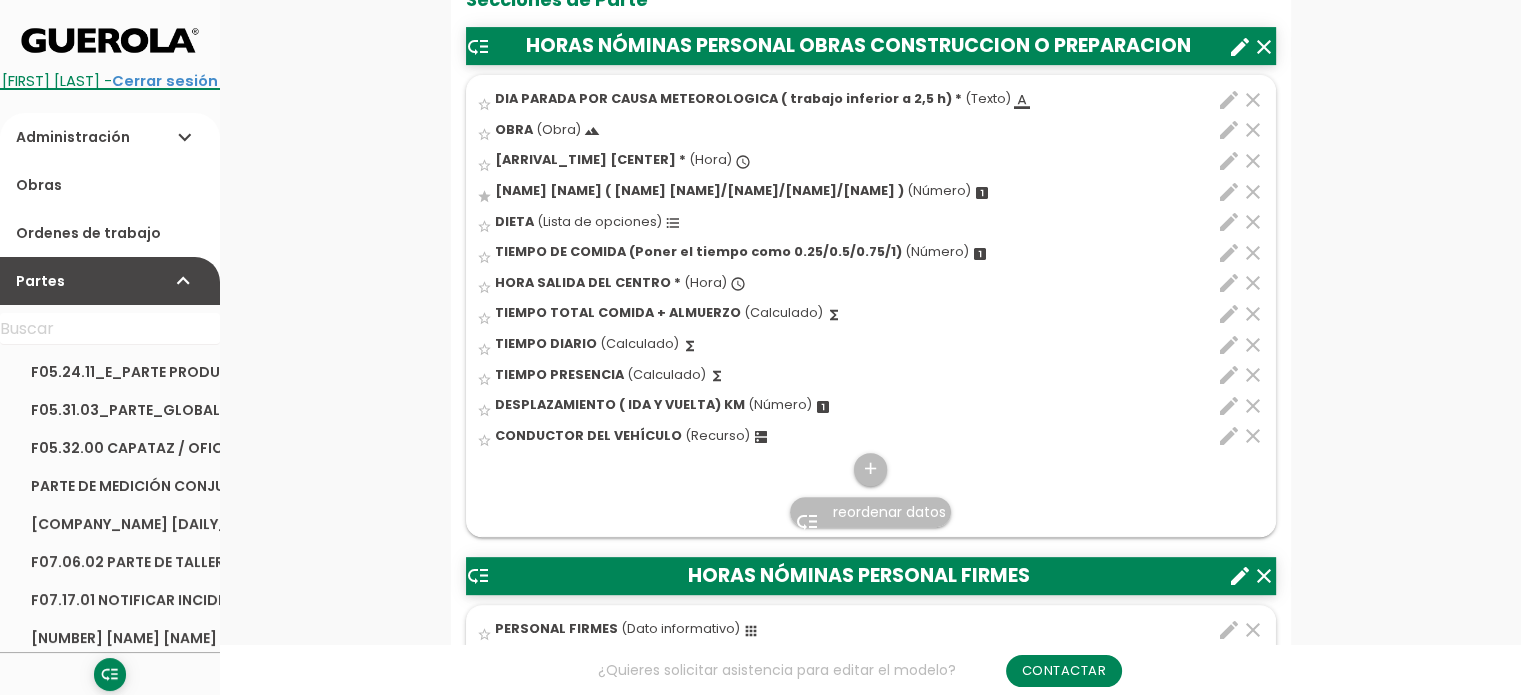 scroll, scrollTop: 700, scrollLeft: 0, axis: vertical 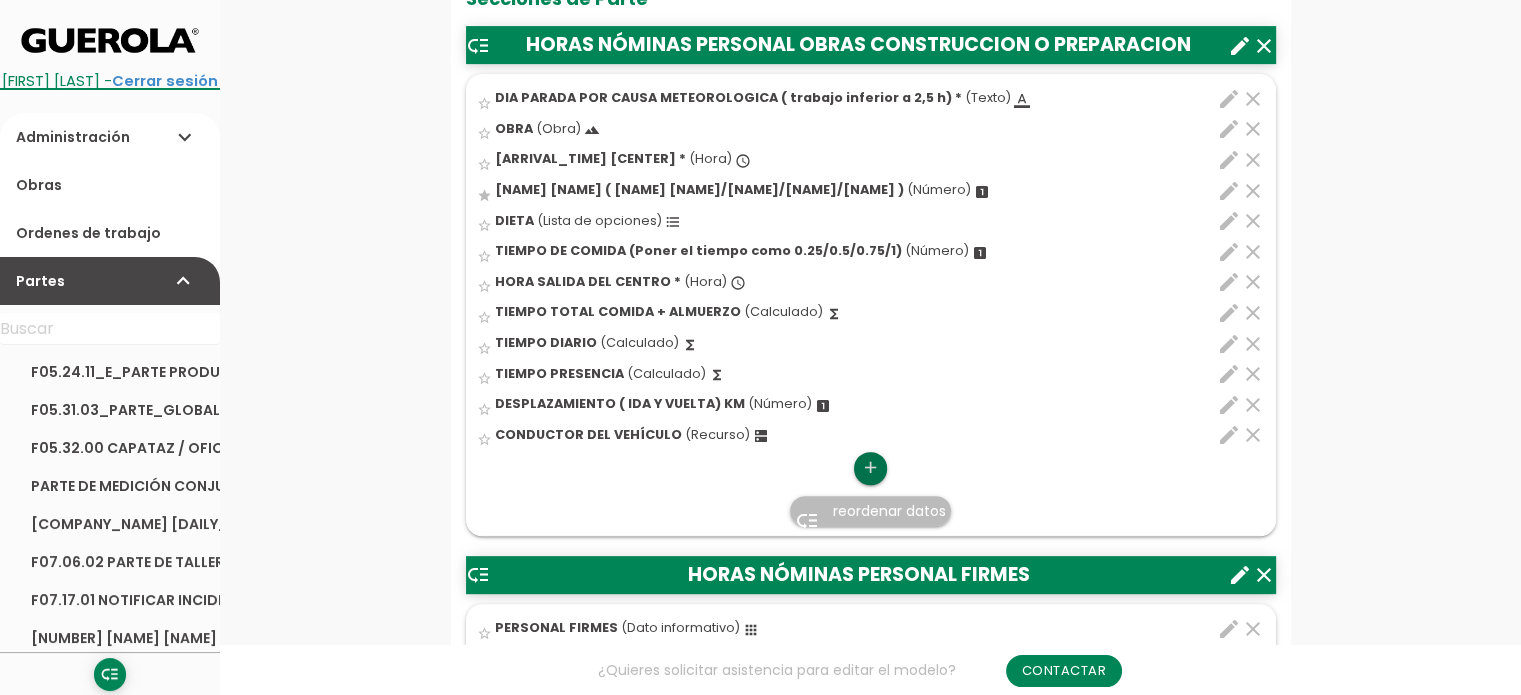 click on "add" at bounding box center (870, 468) 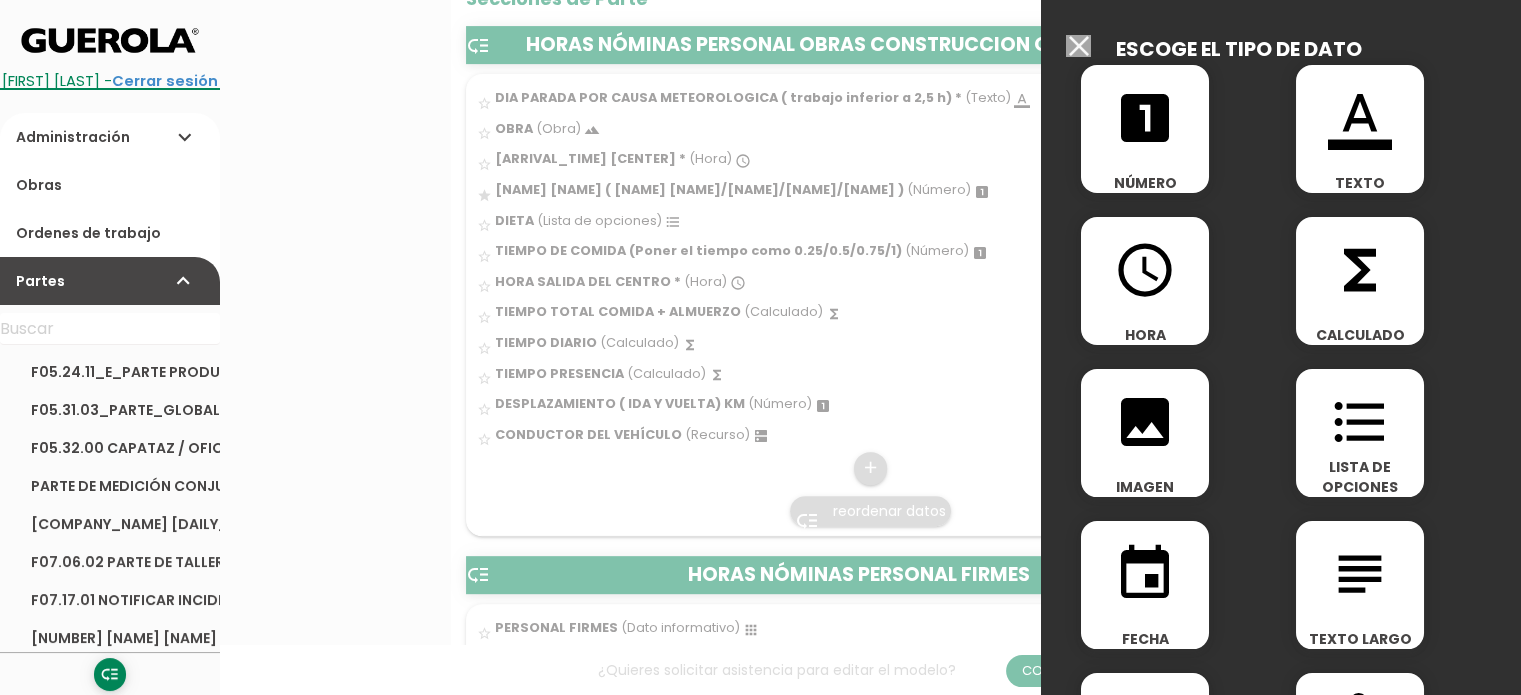 click on "format_list_bulleted" at bounding box center (1360, 422) 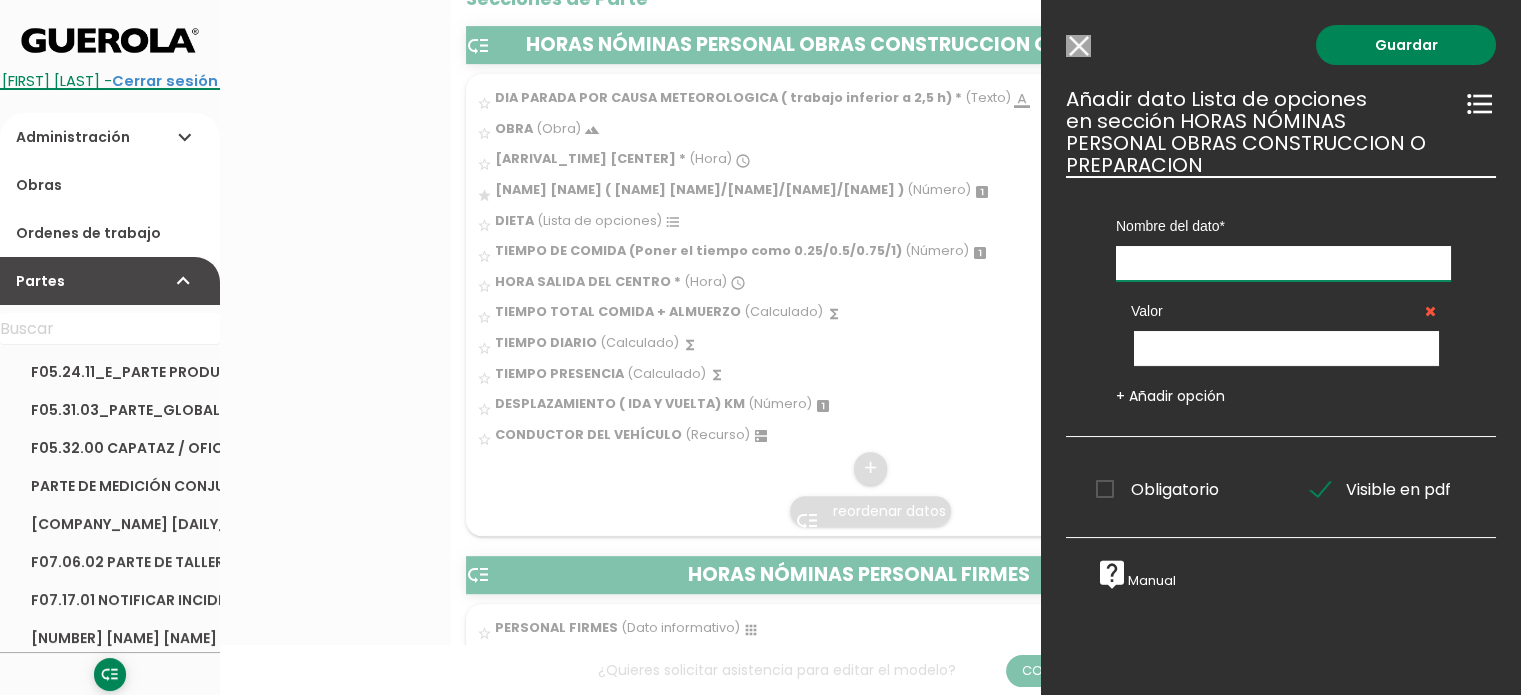click at bounding box center (1283, 263) 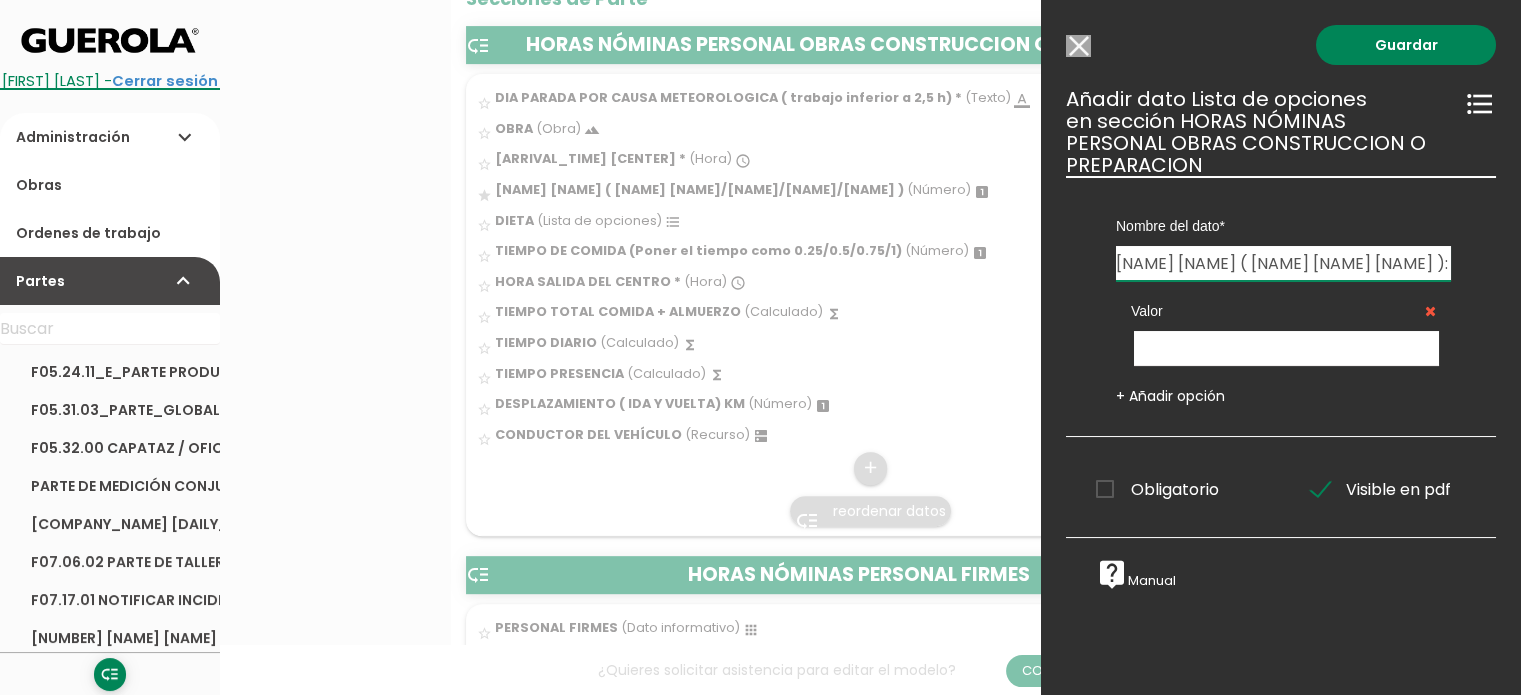 scroll, scrollTop: 0, scrollLeft: 143, axis: horizontal 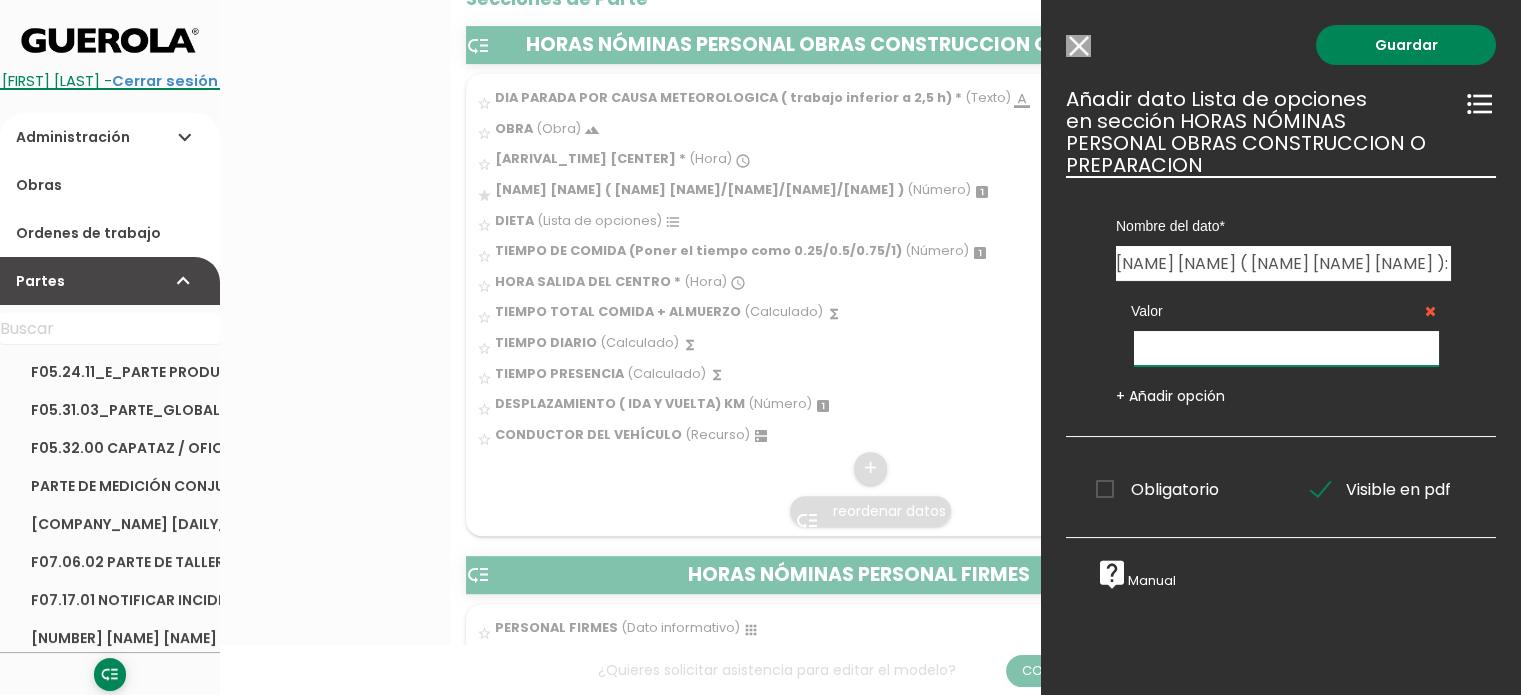 click at bounding box center [1286, 348] 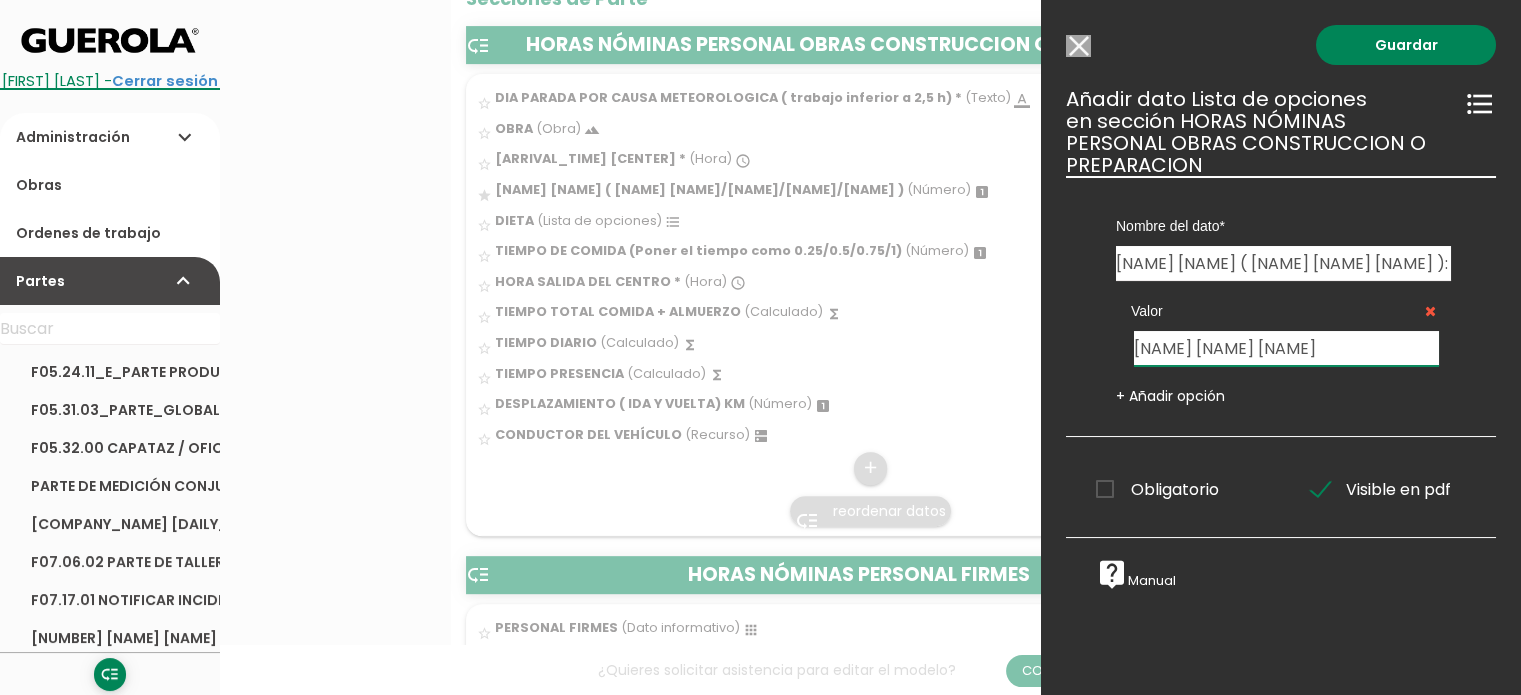 type on "AUSENCIA COMUNICADA AL CAPATAZ" 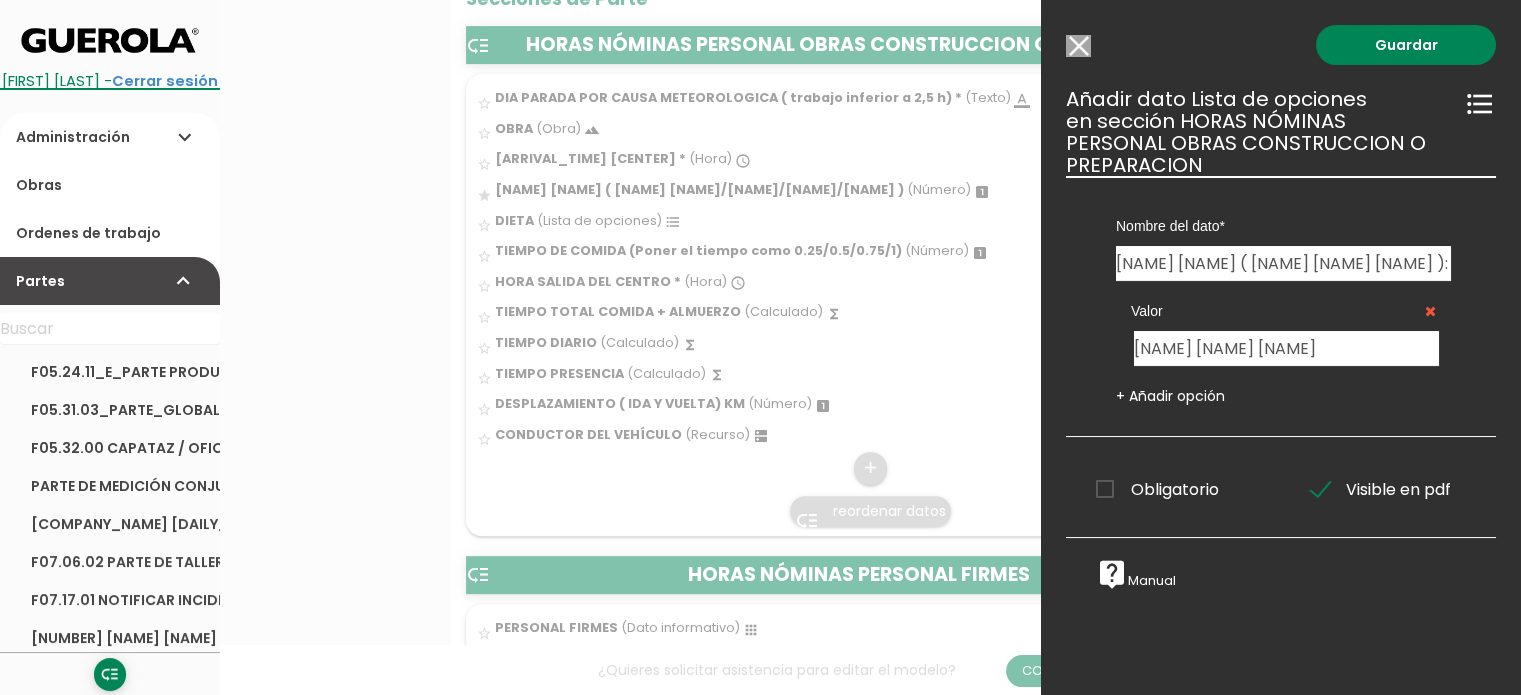 click on "+ Añadir opción" at bounding box center [1170, 396] 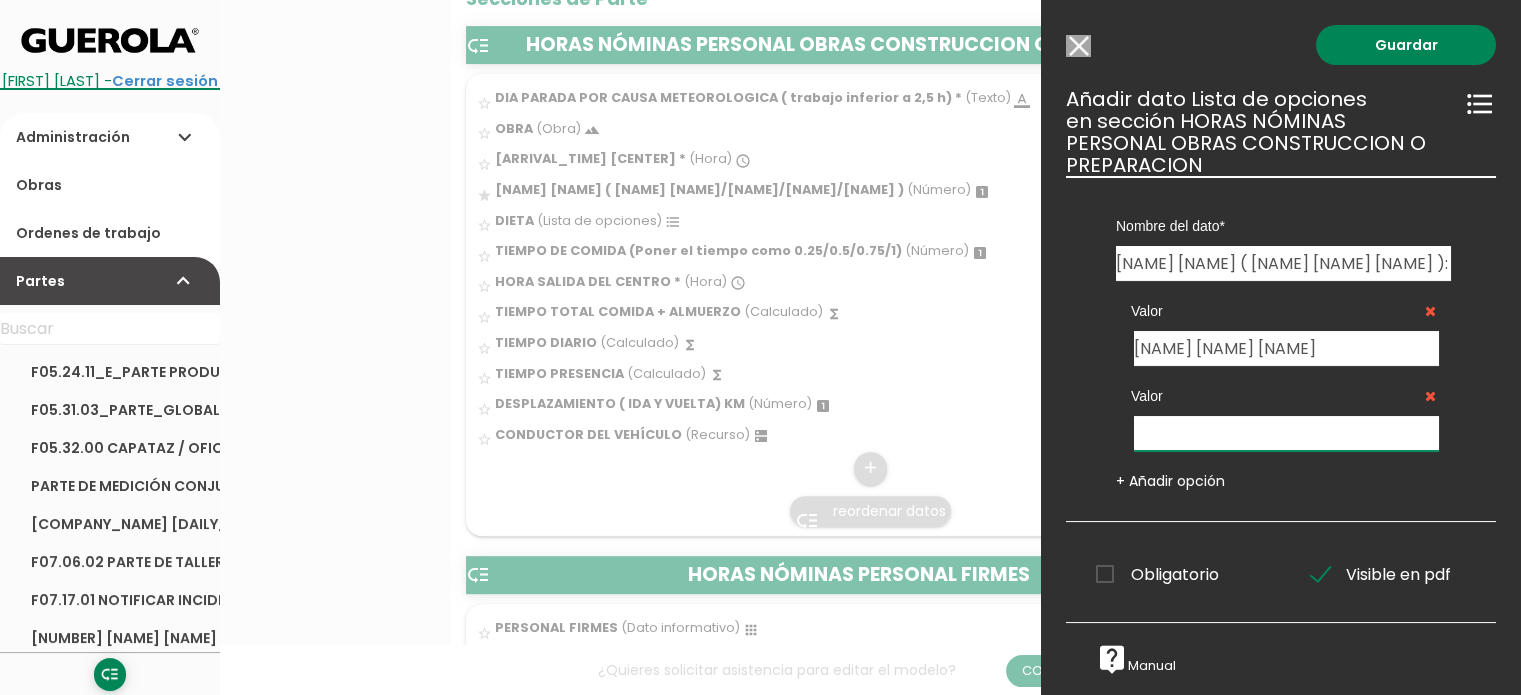 click at bounding box center [1286, 433] 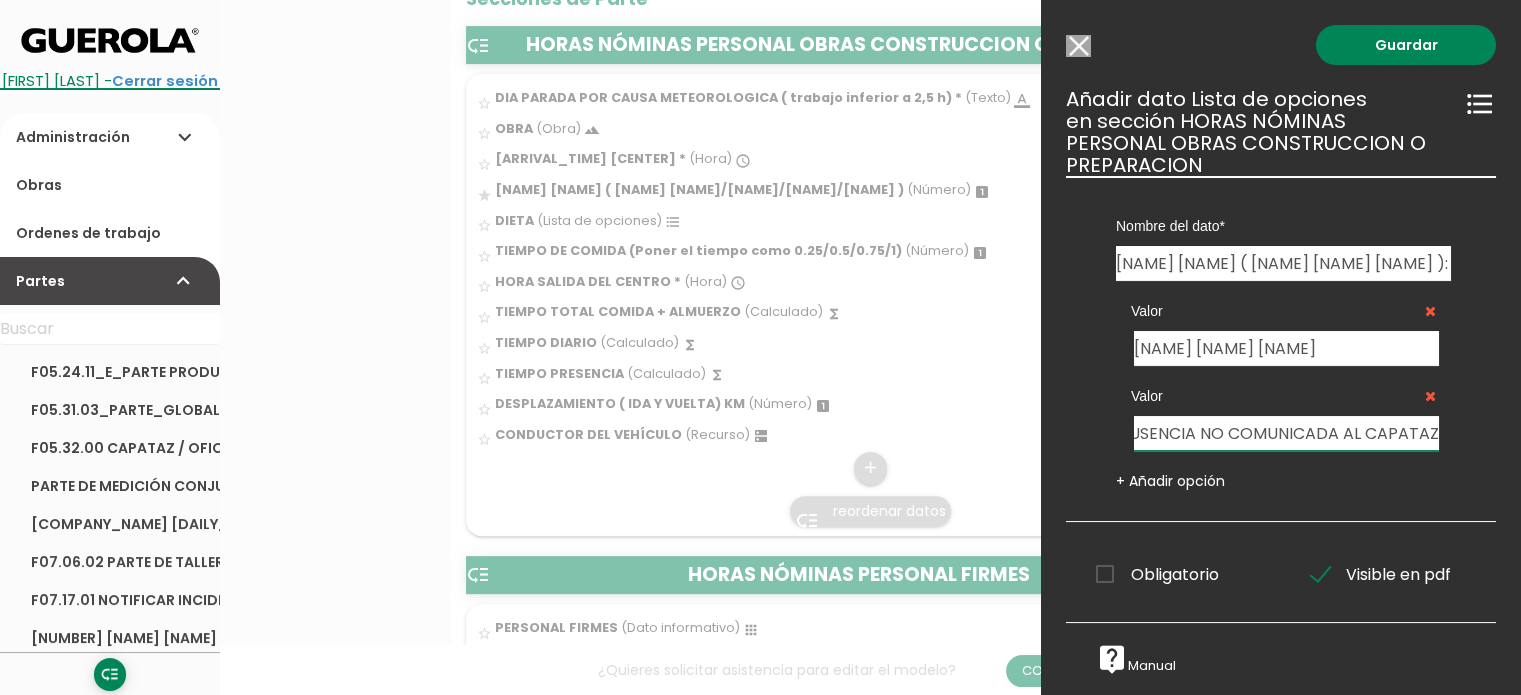 scroll, scrollTop: 0, scrollLeft: 28, axis: horizontal 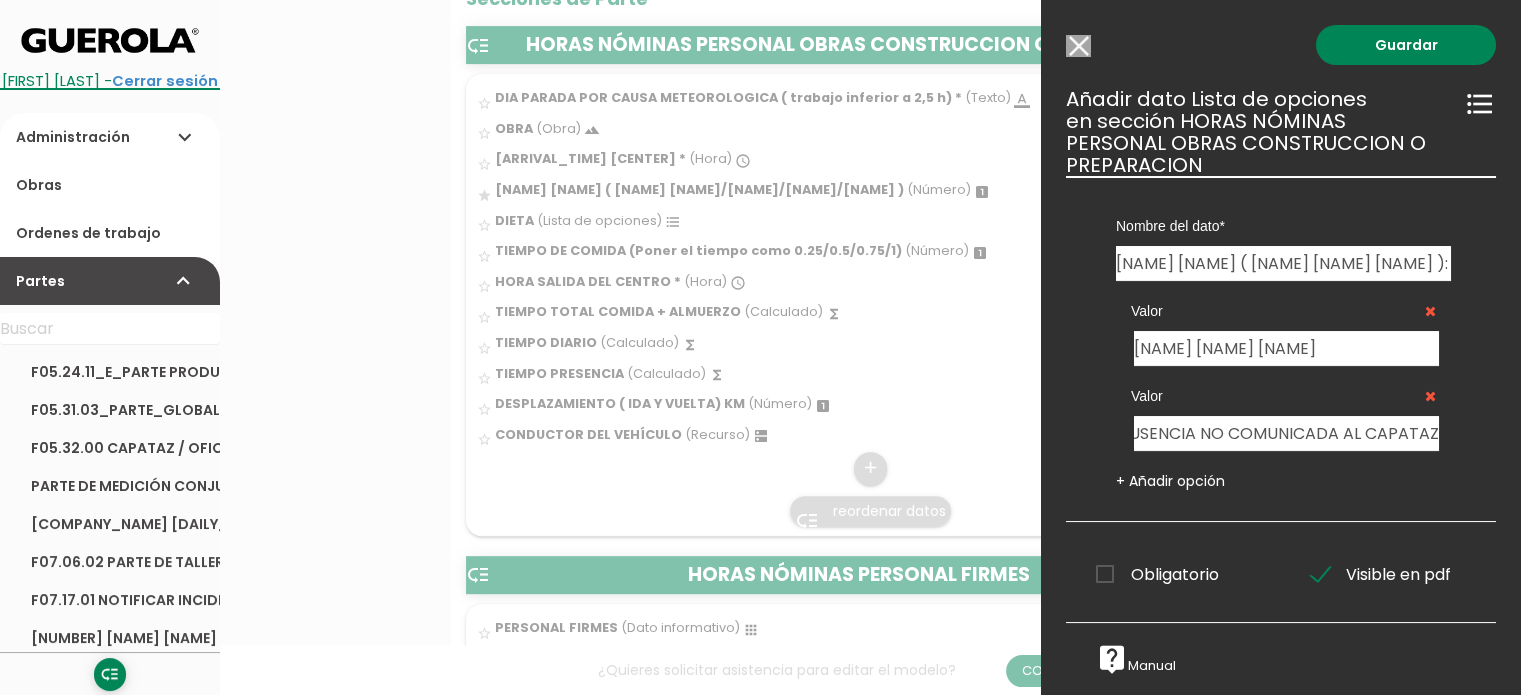 click on "+ Añadir opción" at bounding box center [1170, 481] 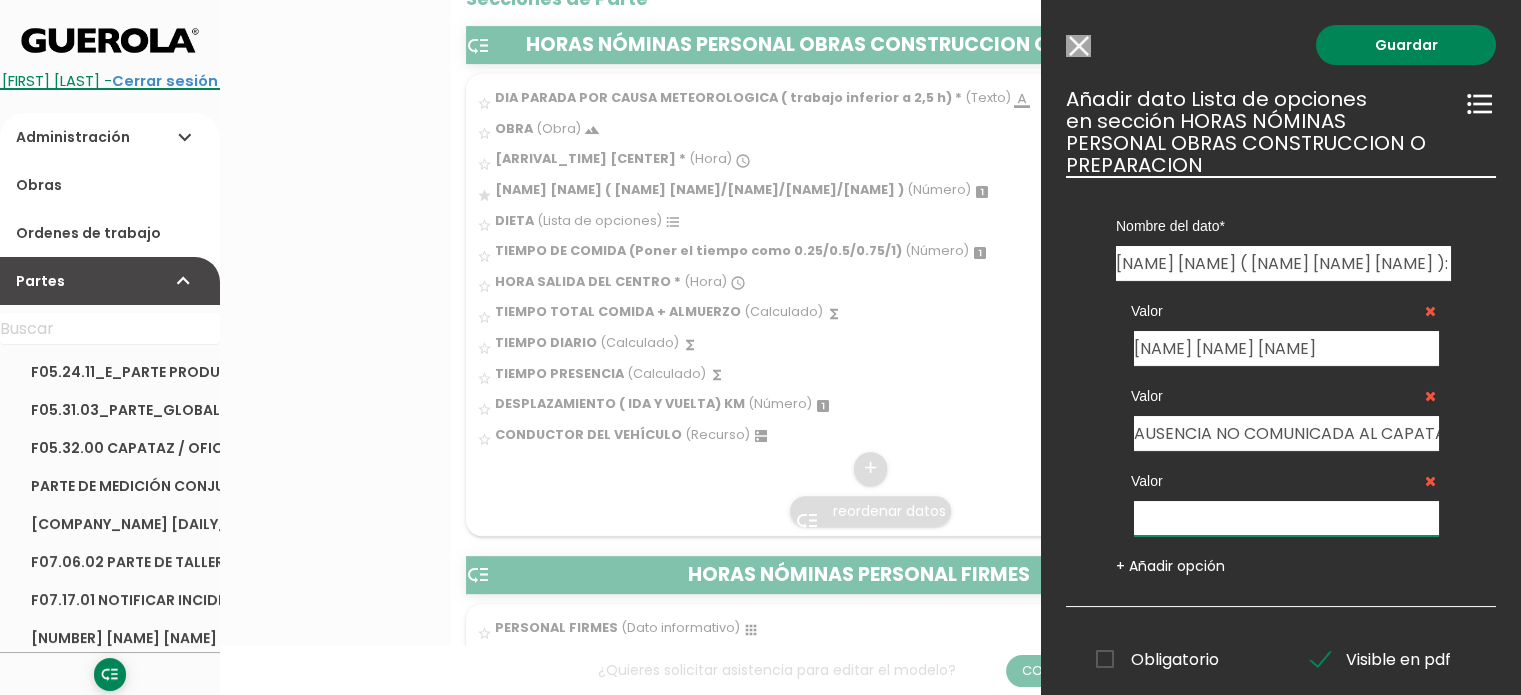 click at bounding box center [1286, 518] 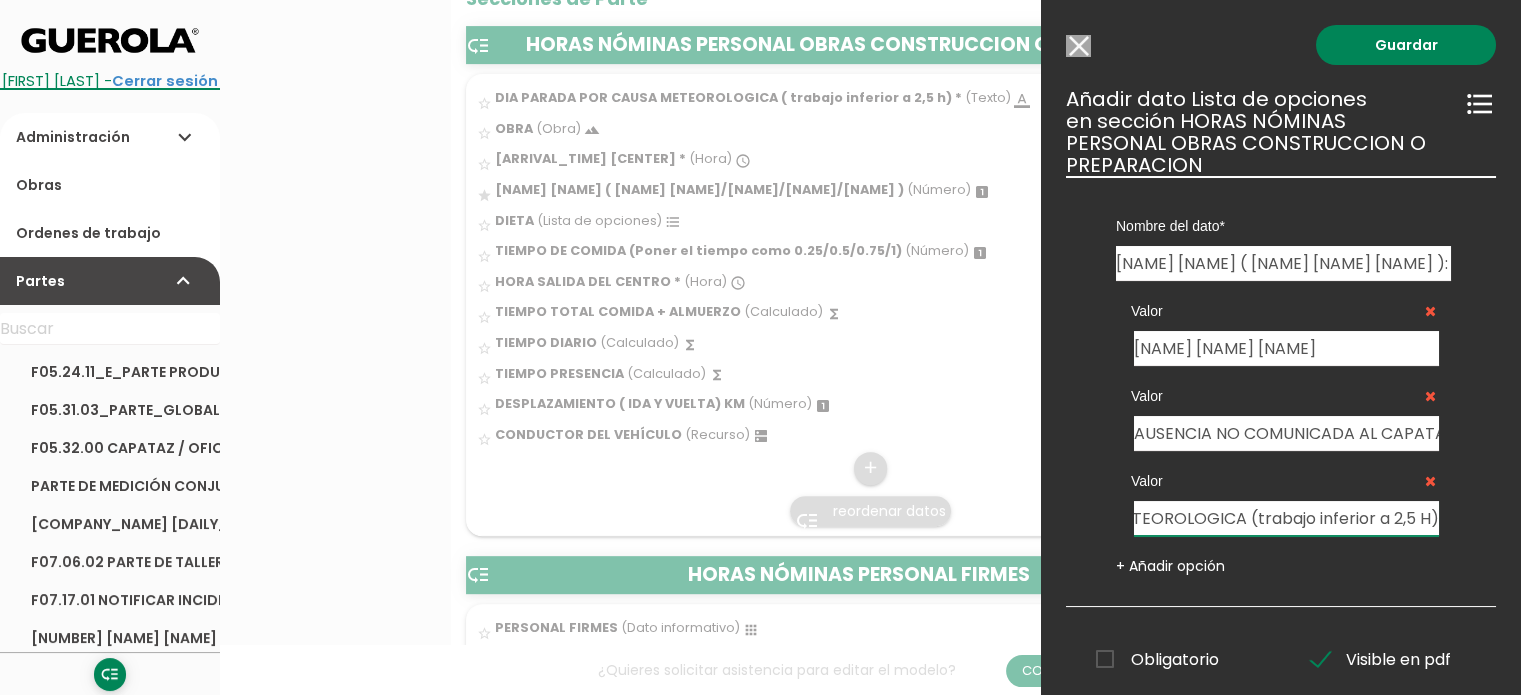 scroll, scrollTop: 0, scrollLeft: 198, axis: horizontal 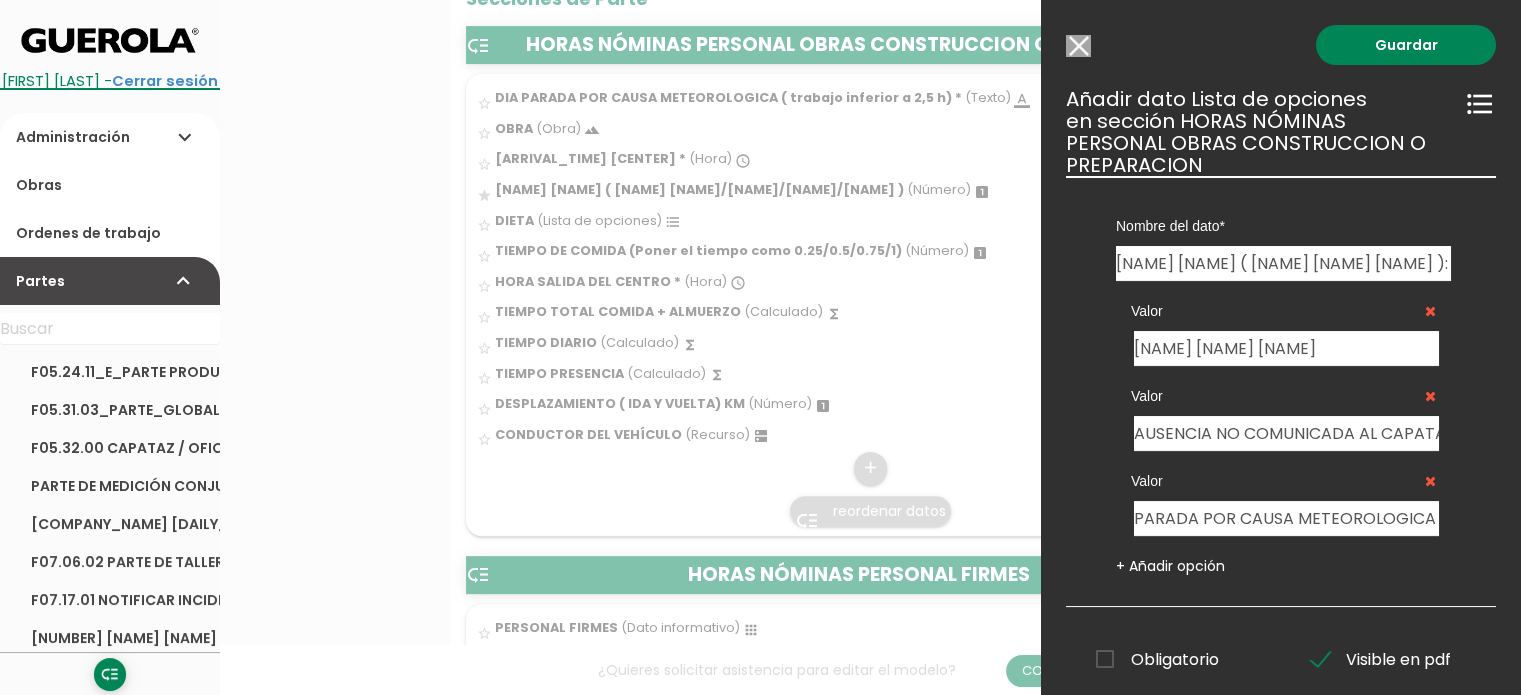 click on "+ Añadir opción" at bounding box center (1170, 566) 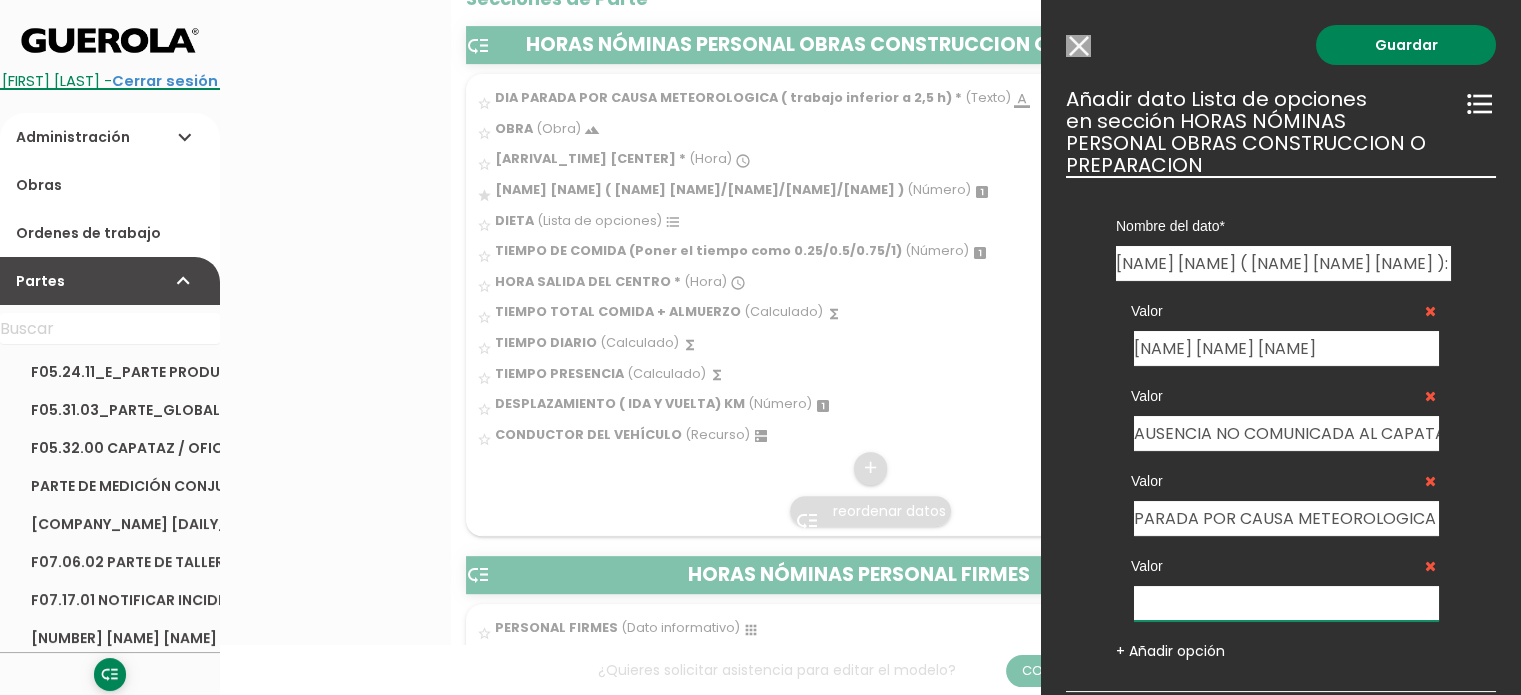 click at bounding box center (1286, 603) 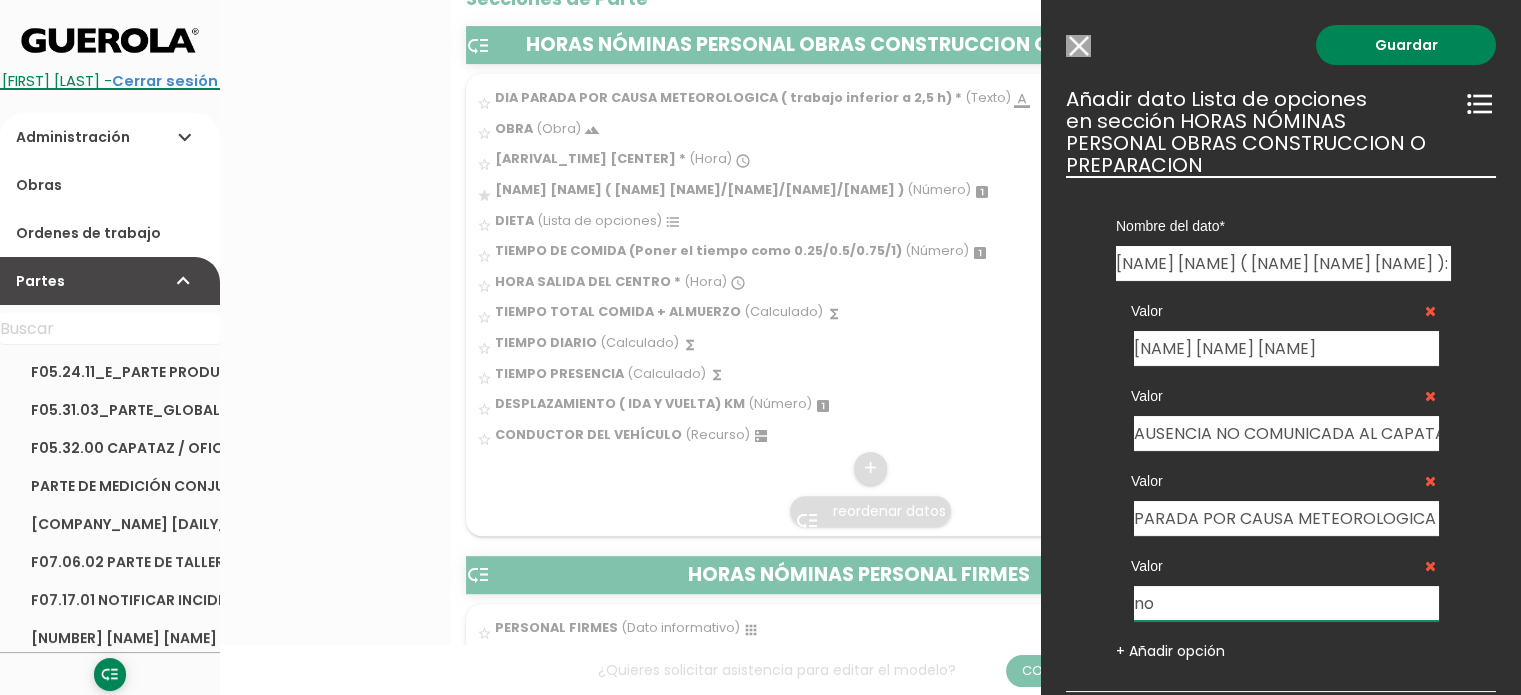 type on "n" 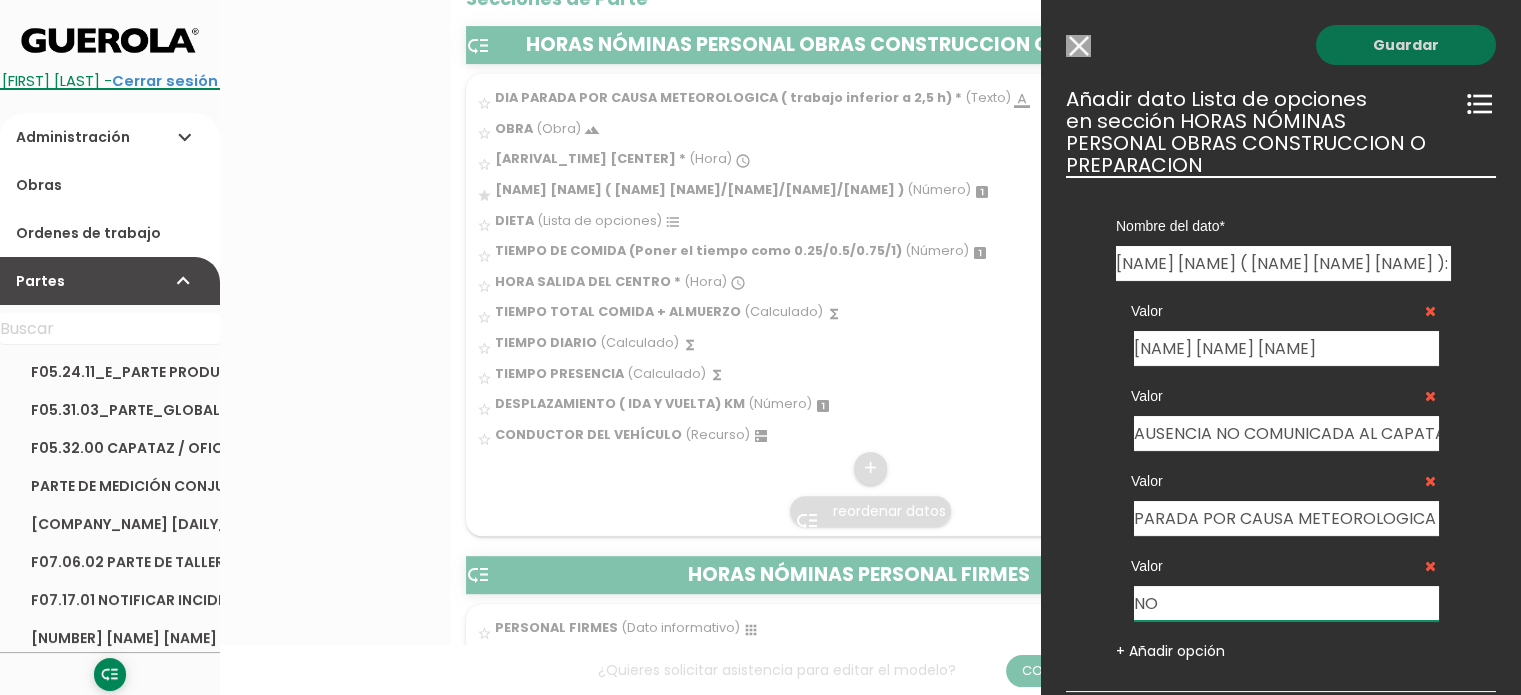 type on "NO" 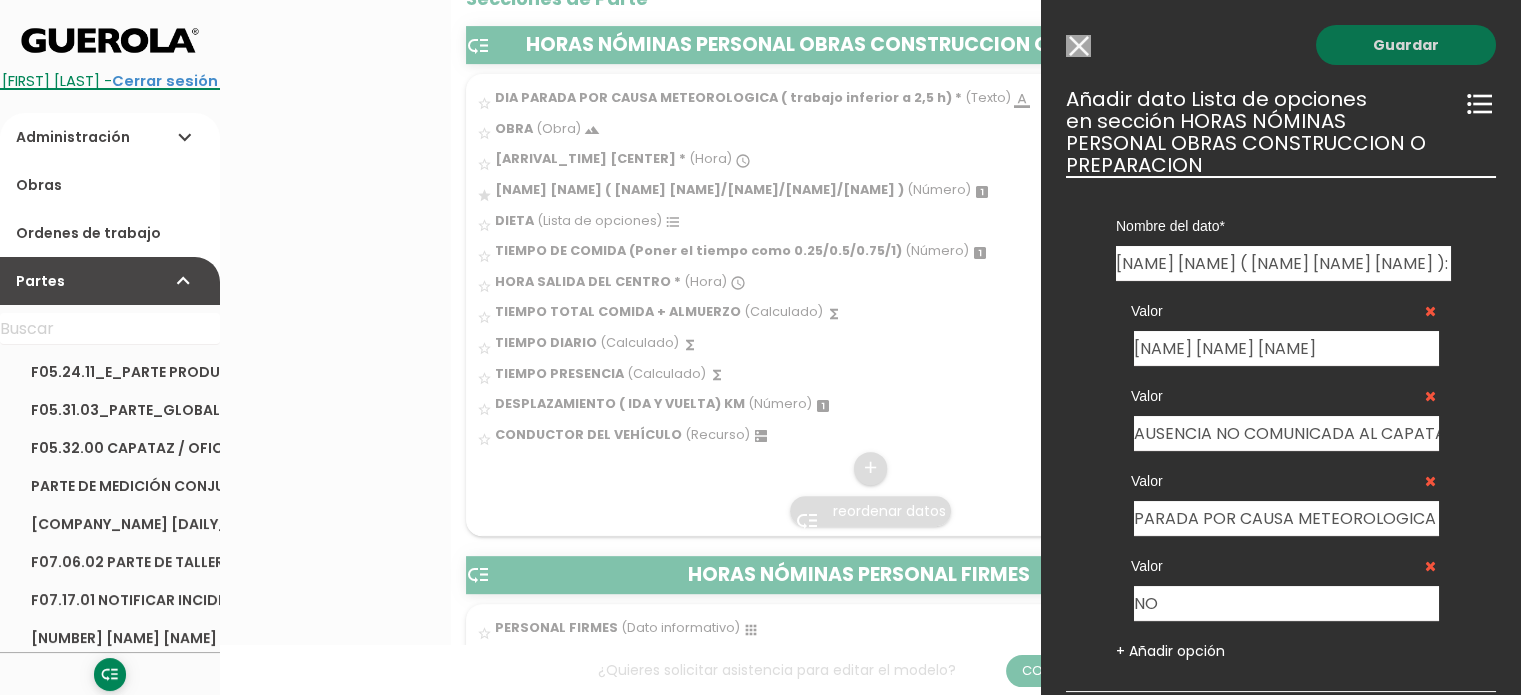 click on "Guardar" at bounding box center [1406, 45] 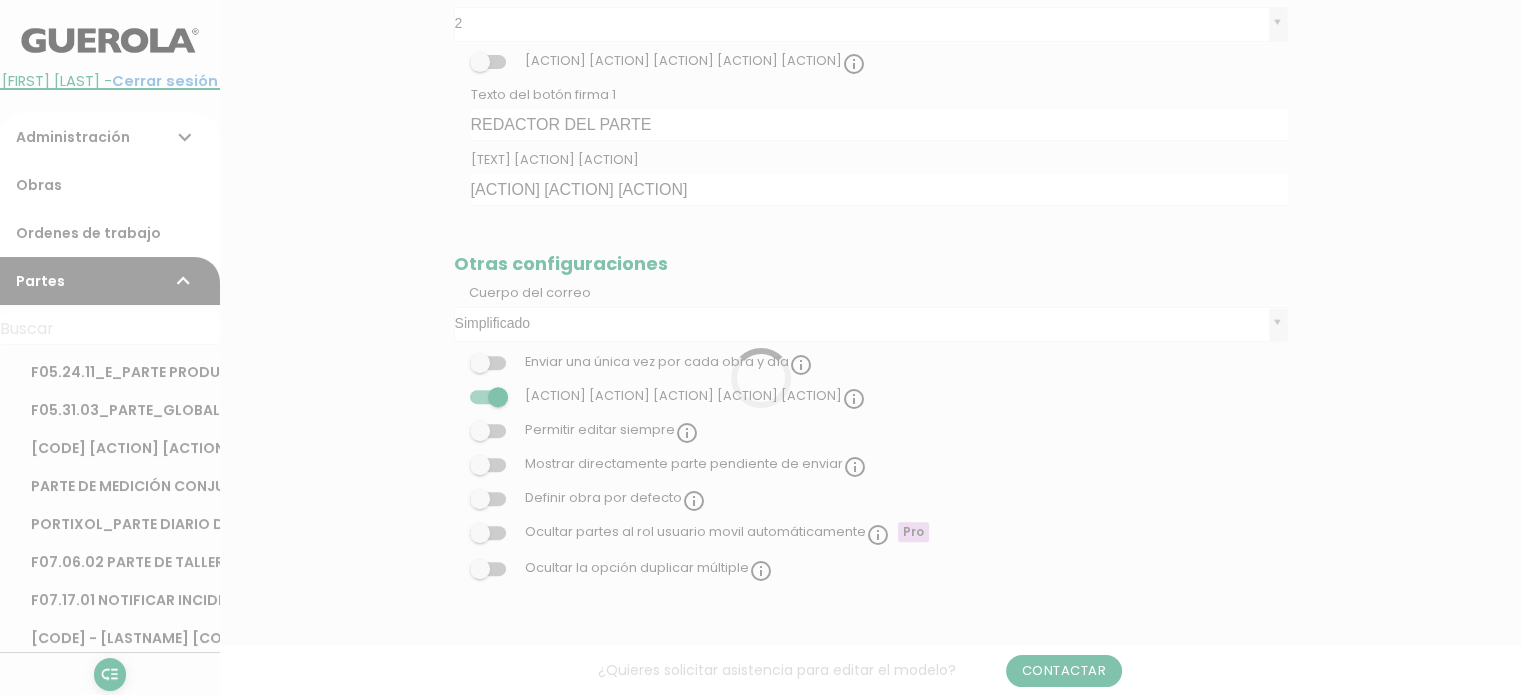 scroll, scrollTop: 5744, scrollLeft: 0, axis: vertical 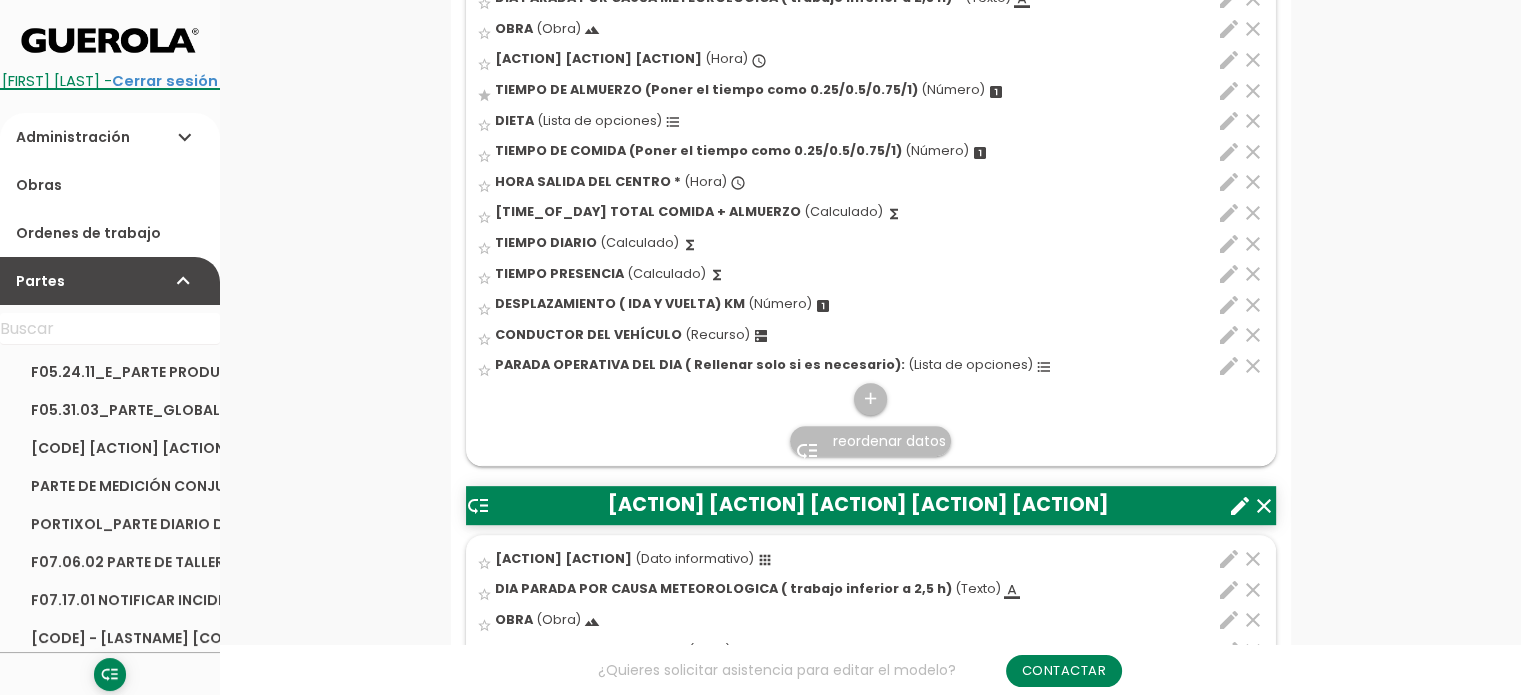 click on "reordenar datos" at bounding box center (889, 441) 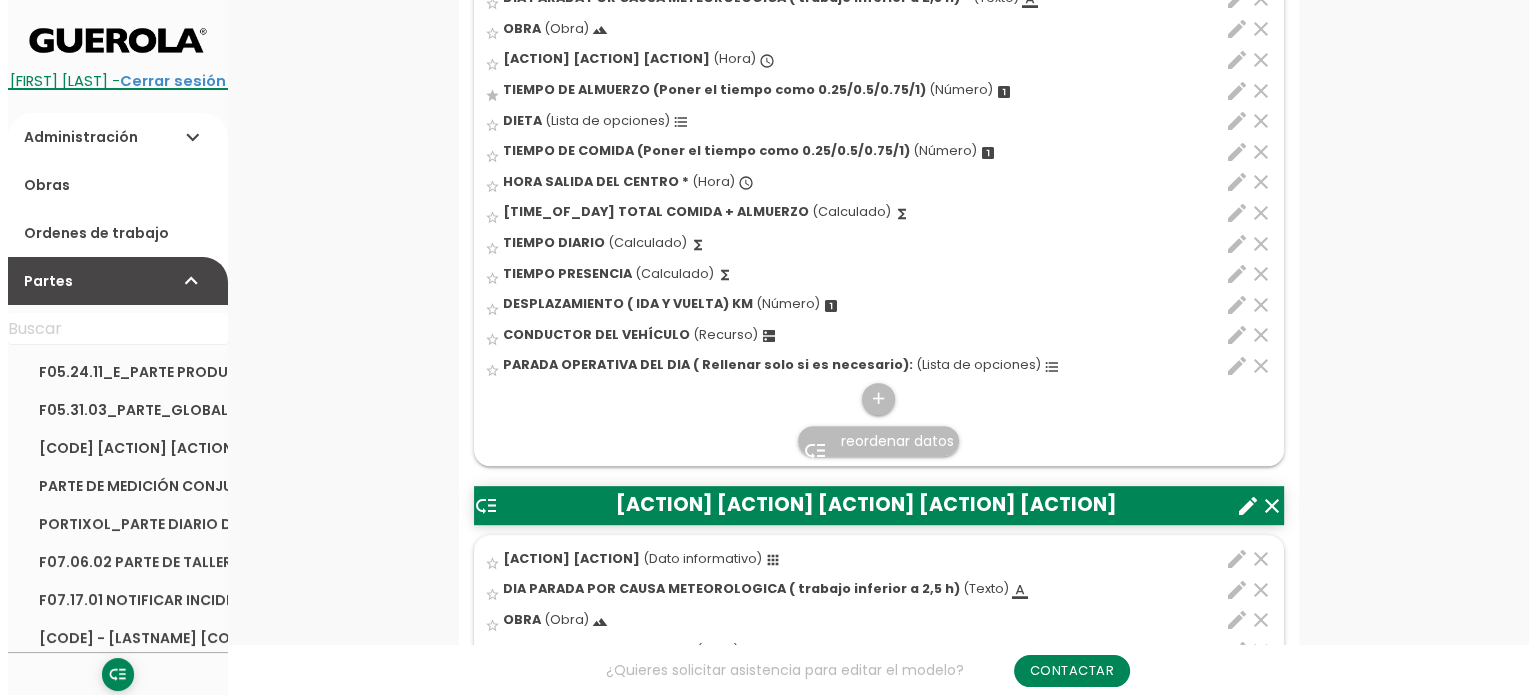 scroll, scrollTop: 0, scrollLeft: 0, axis: both 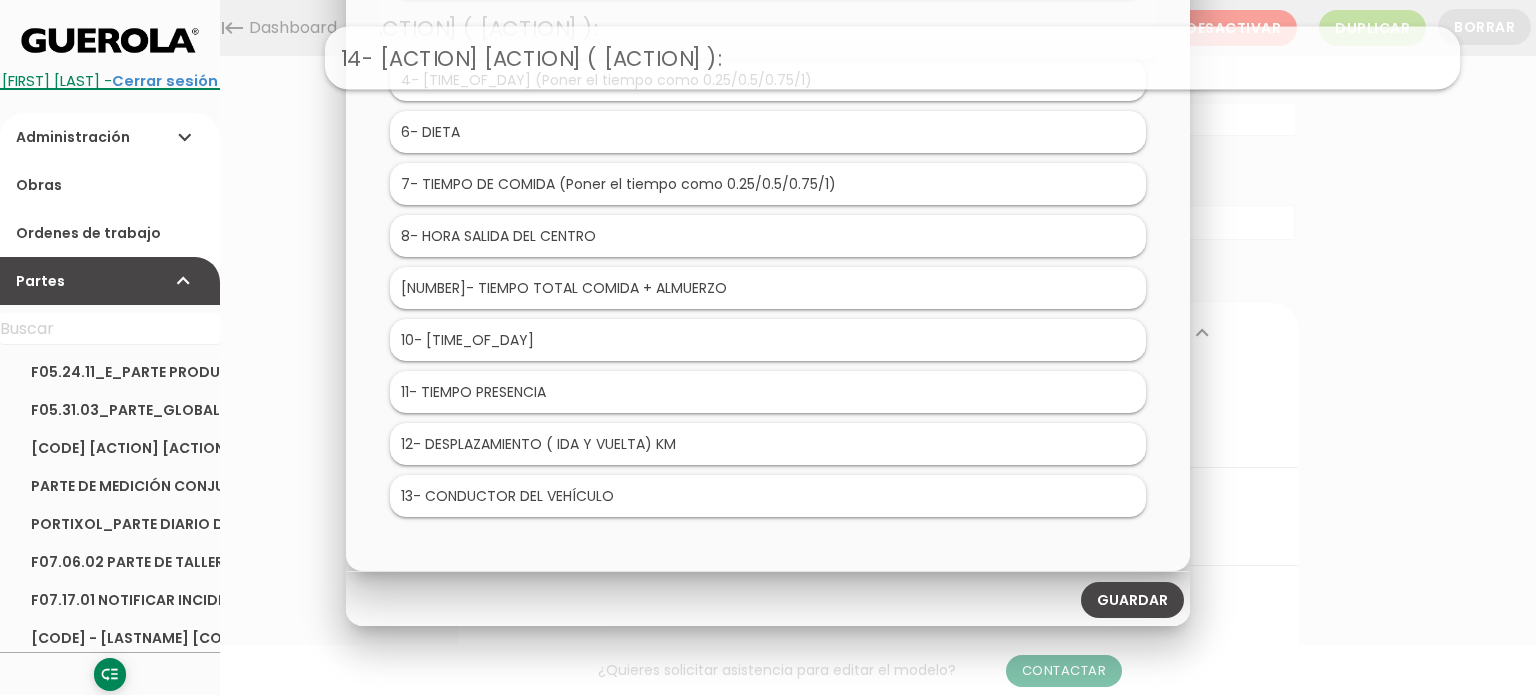 drag, startPoint x: 536, startPoint y: 486, endPoint x: 673, endPoint y: 19, distance: 486.6806 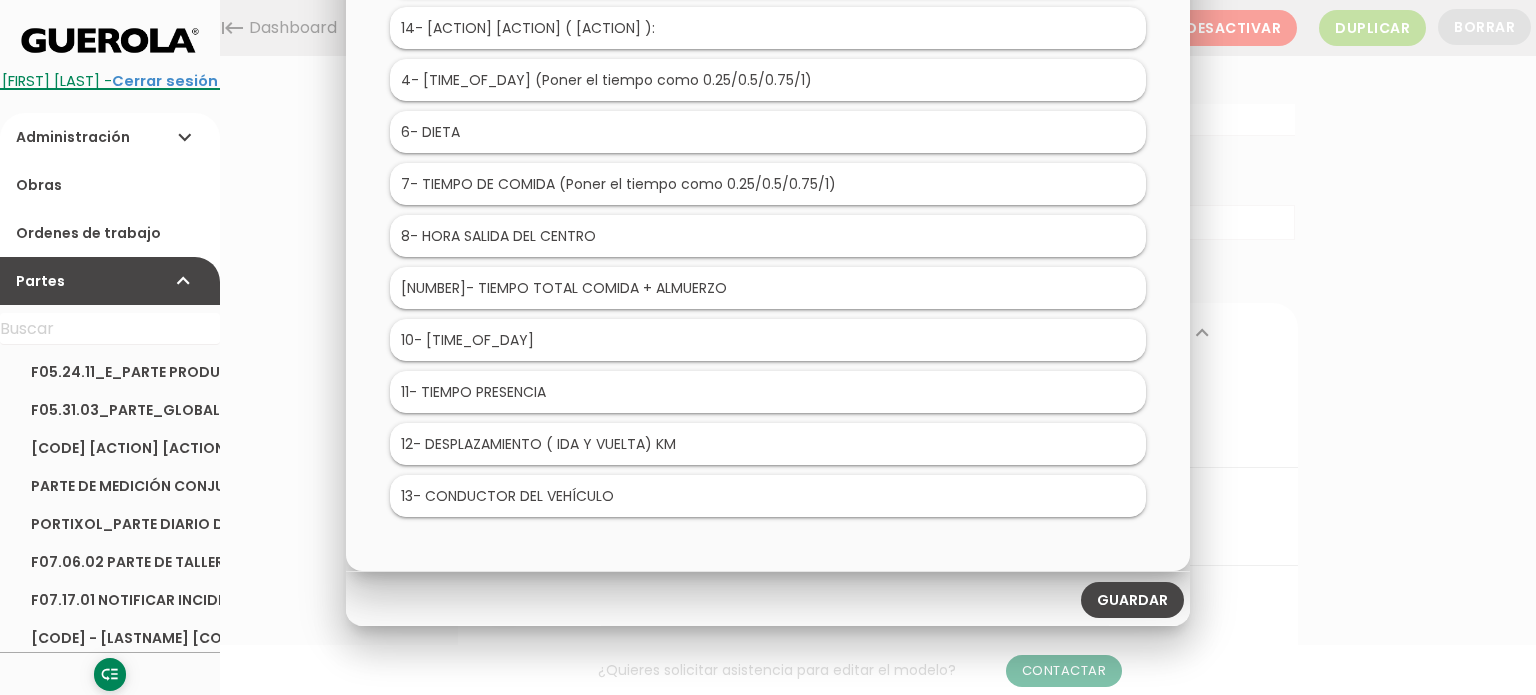 scroll, scrollTop: 0, scrollLeft: 0, axis: both 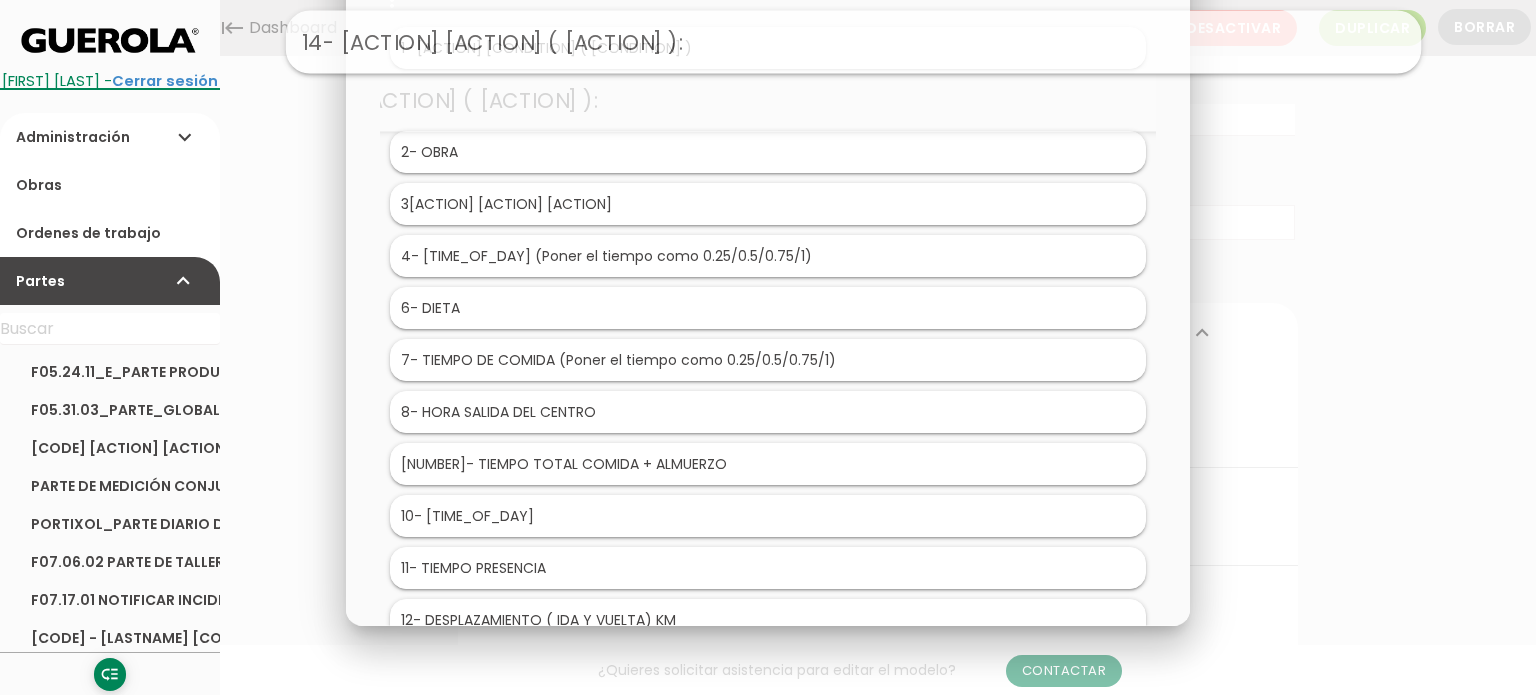 drag, startPoint x: 588, startPoint y: 214, endPoint x: 672, endPoint y: 49, distance: 185.15129 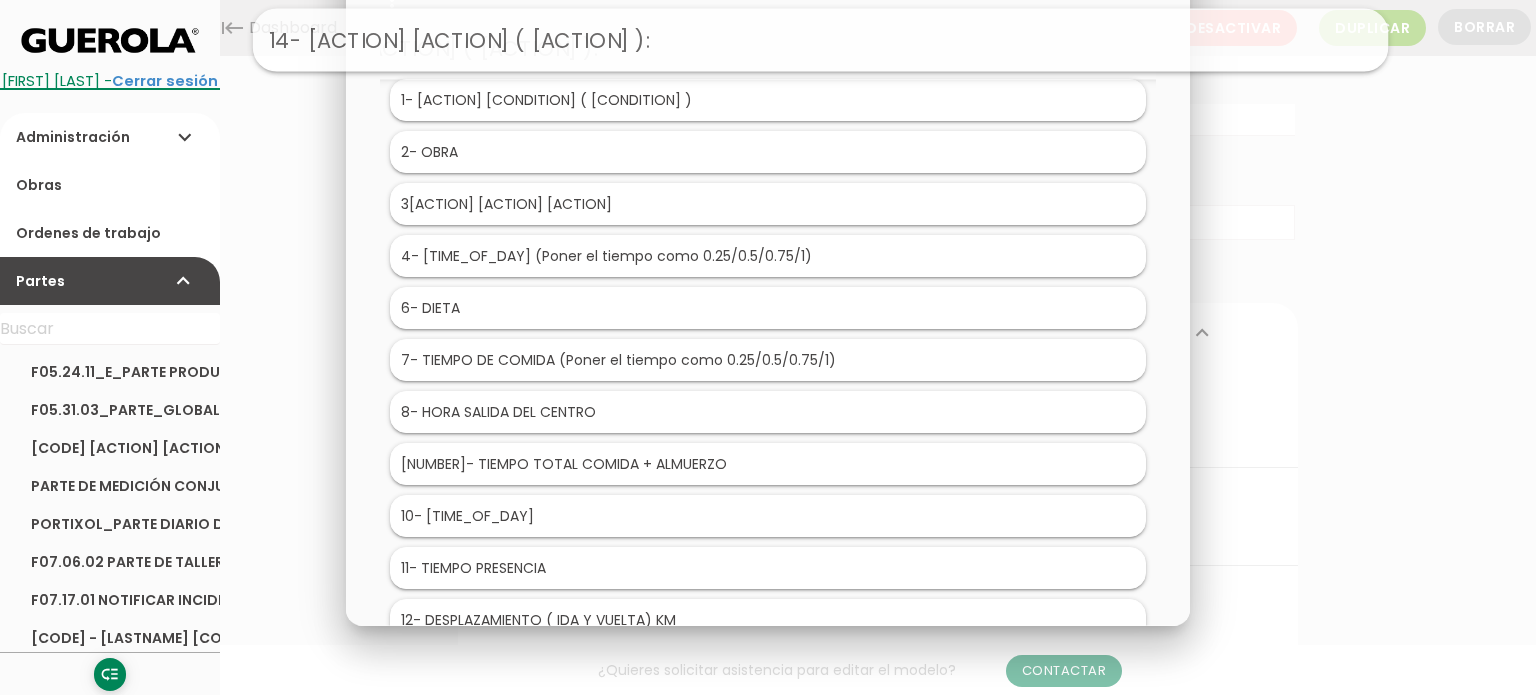 drag, startPoint x: 644, startPoint y: 100, endPoint x: 696, endPoint y: 40, distance: 79.397736 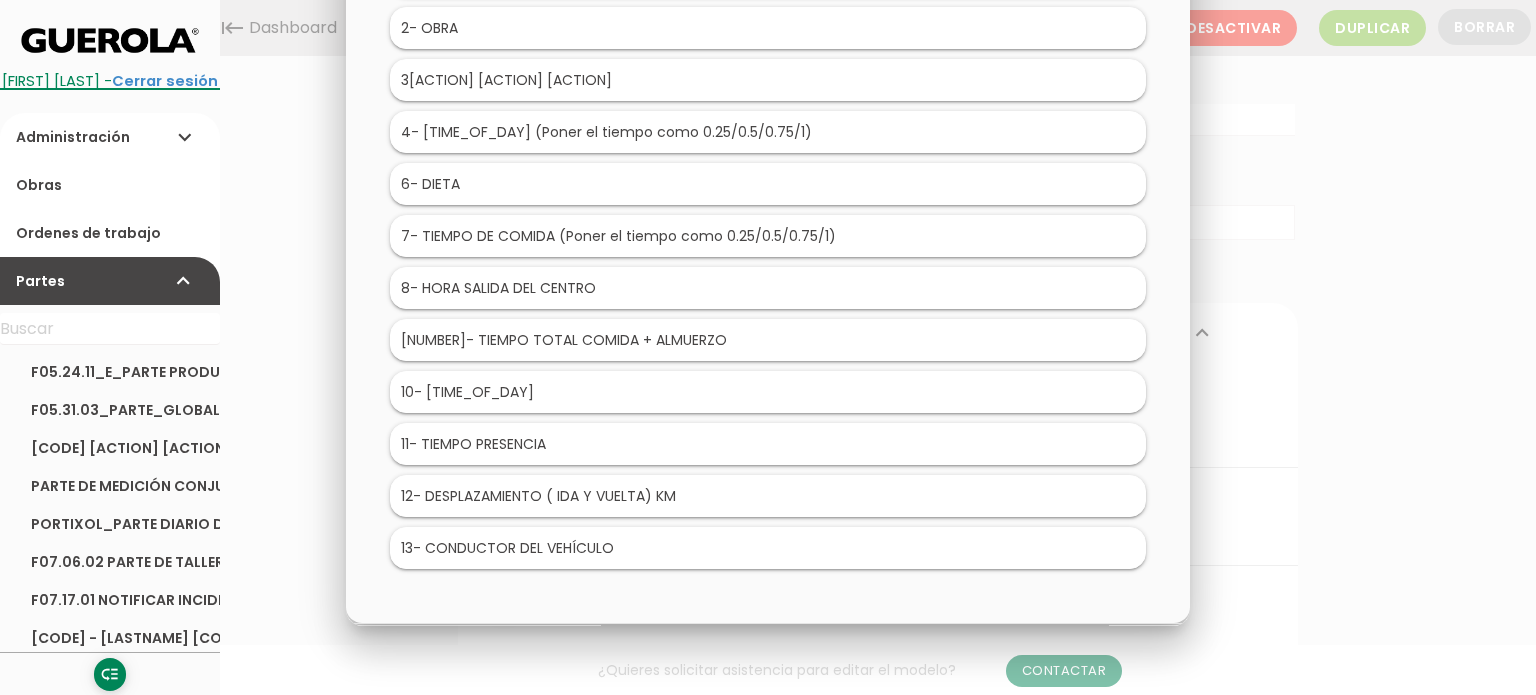 scroll, scrollTop: 176, scrollLeft: 0, axis: vertical 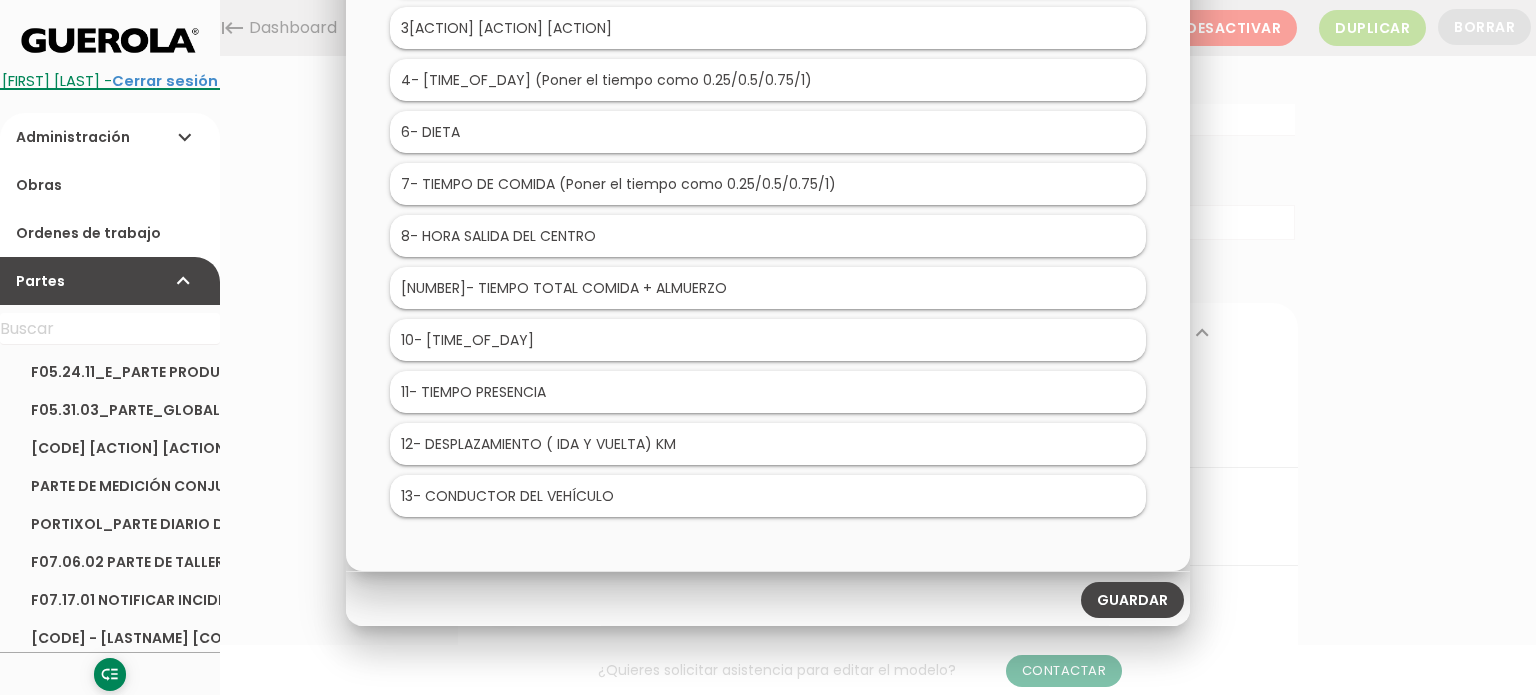 click on "Guardar" at bounding box center (1132, 601) 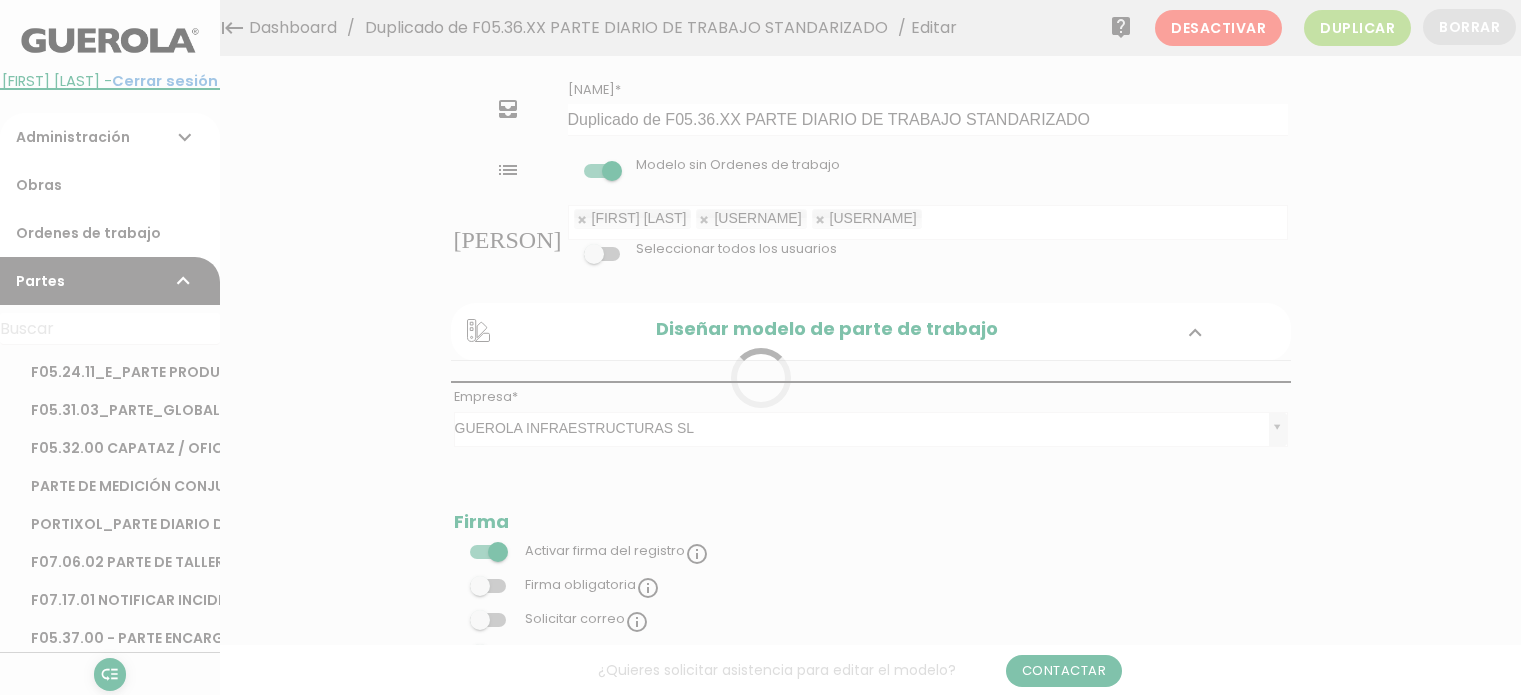 scroll, scrollTop: 0, scrollLeft: 0, axis: both 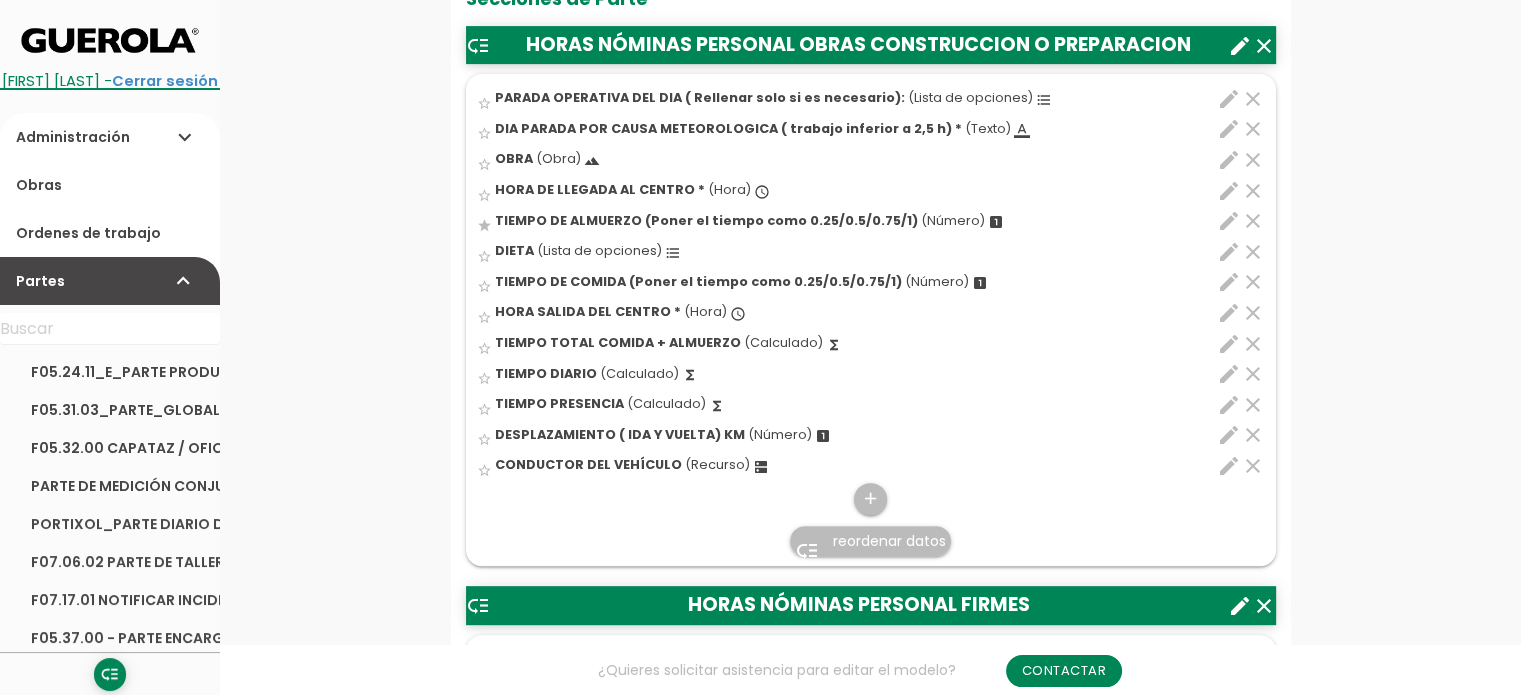 click on "clear" at bounding box center (1253, 129) 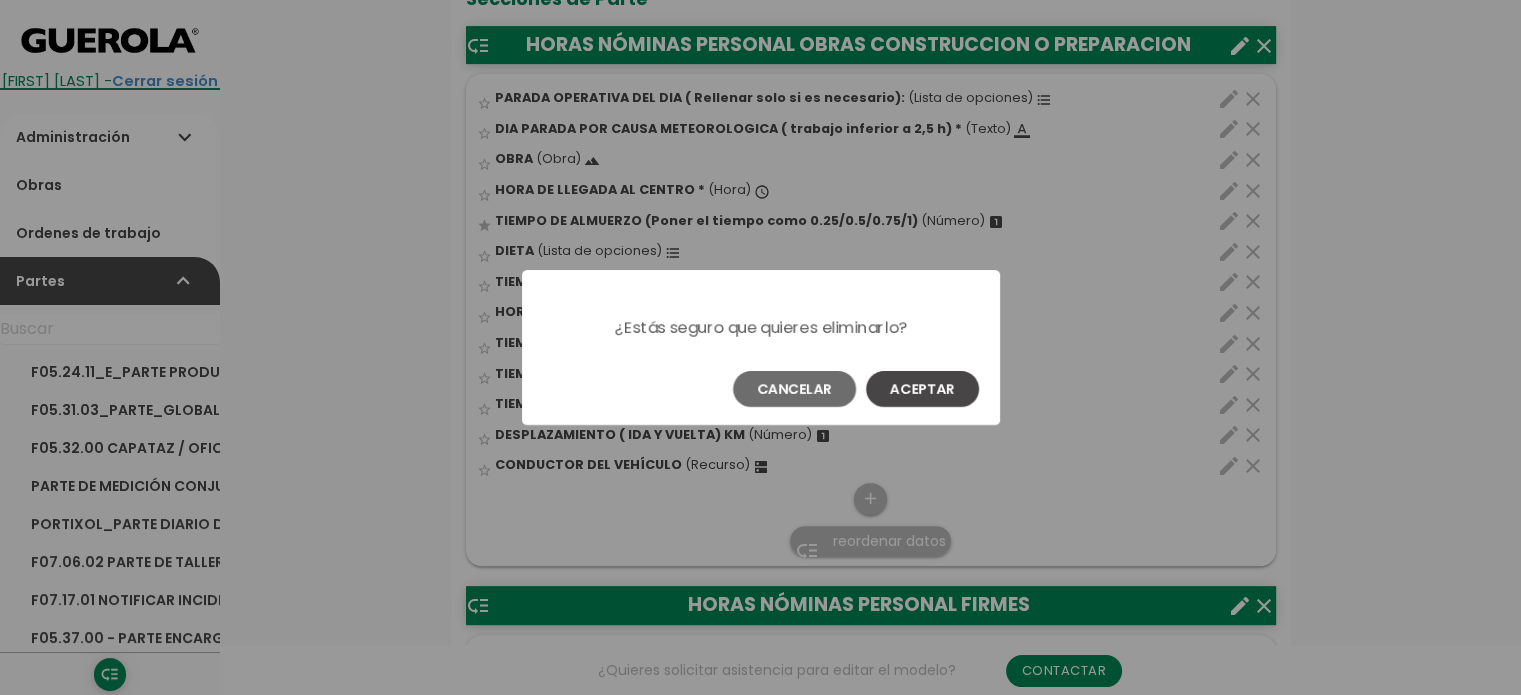 scroll, scrollTop: 0, scrollLeft: 0, axis: both 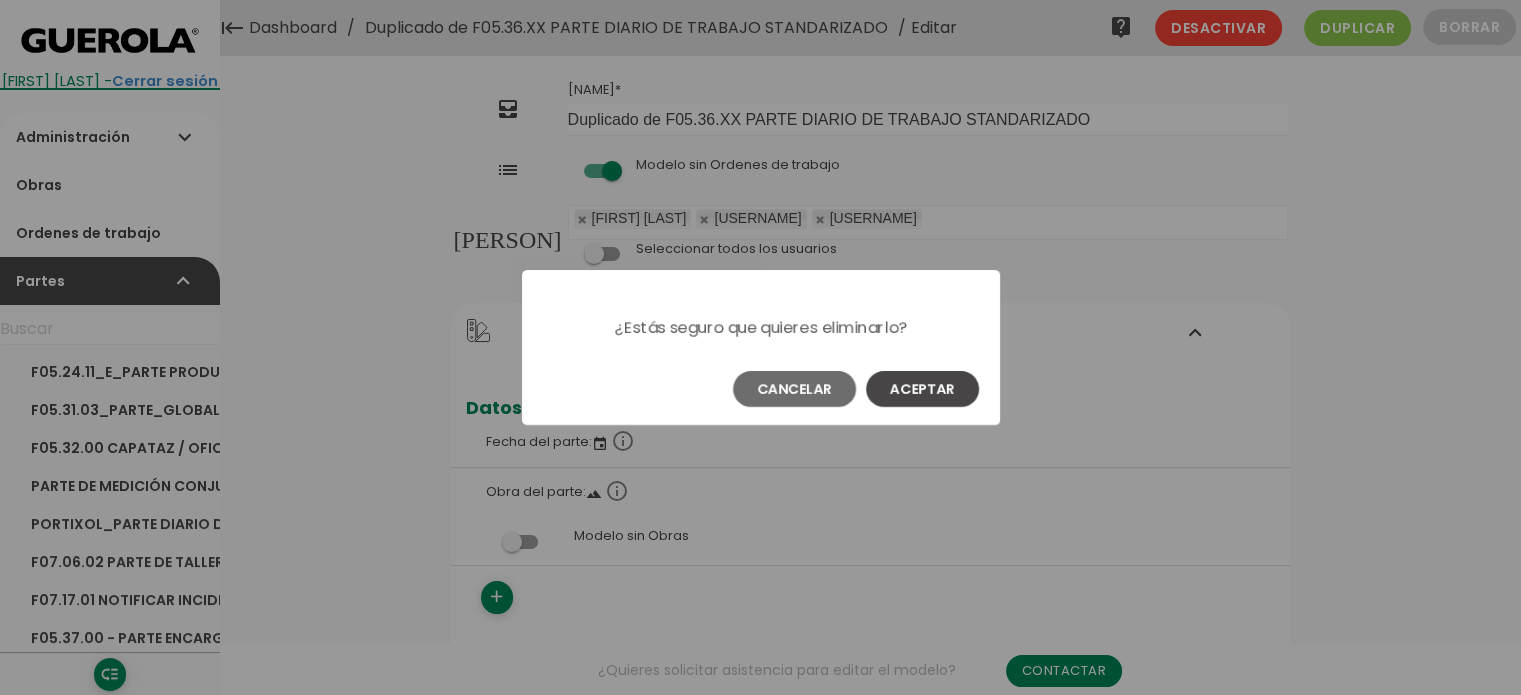 click on "Aceptar" at bounding box center (922, 389) 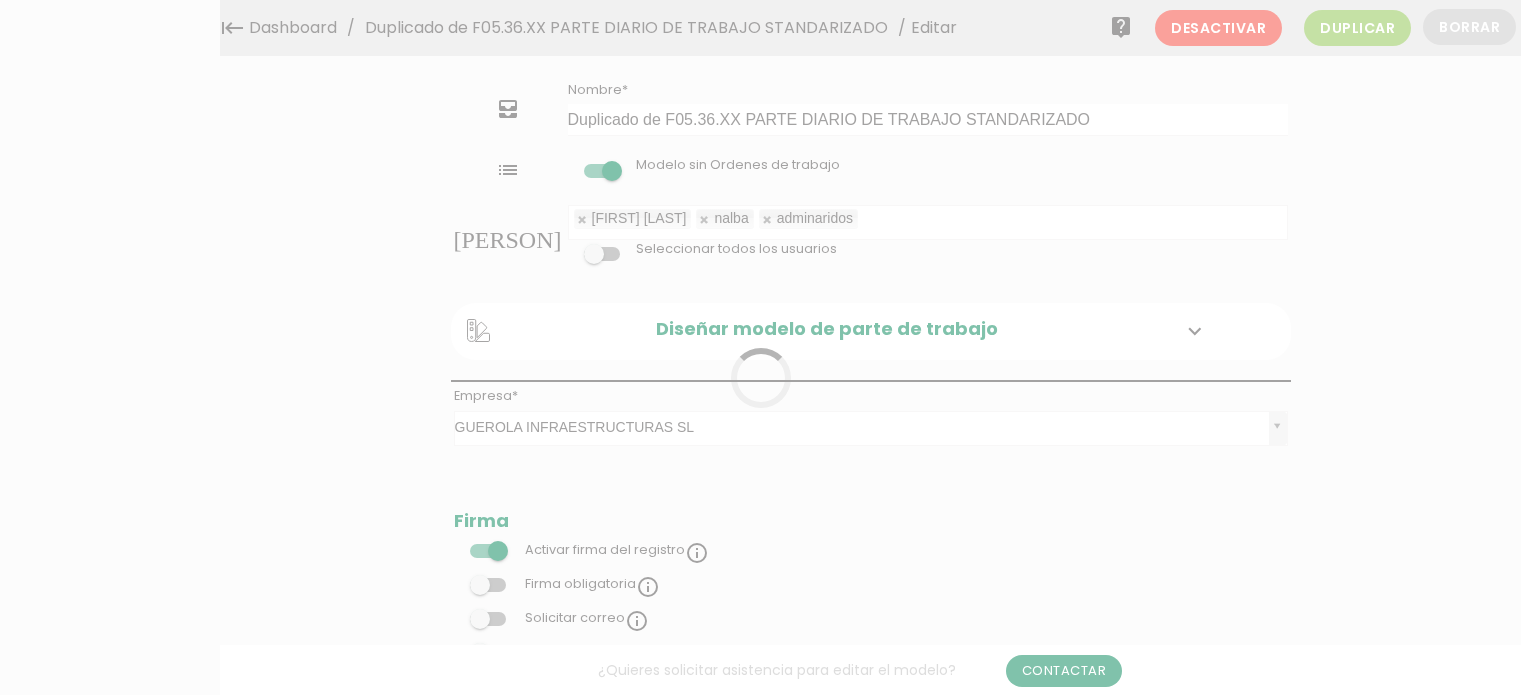 scroll, scrollTop: 0, scrollLeft: 0, axis: both 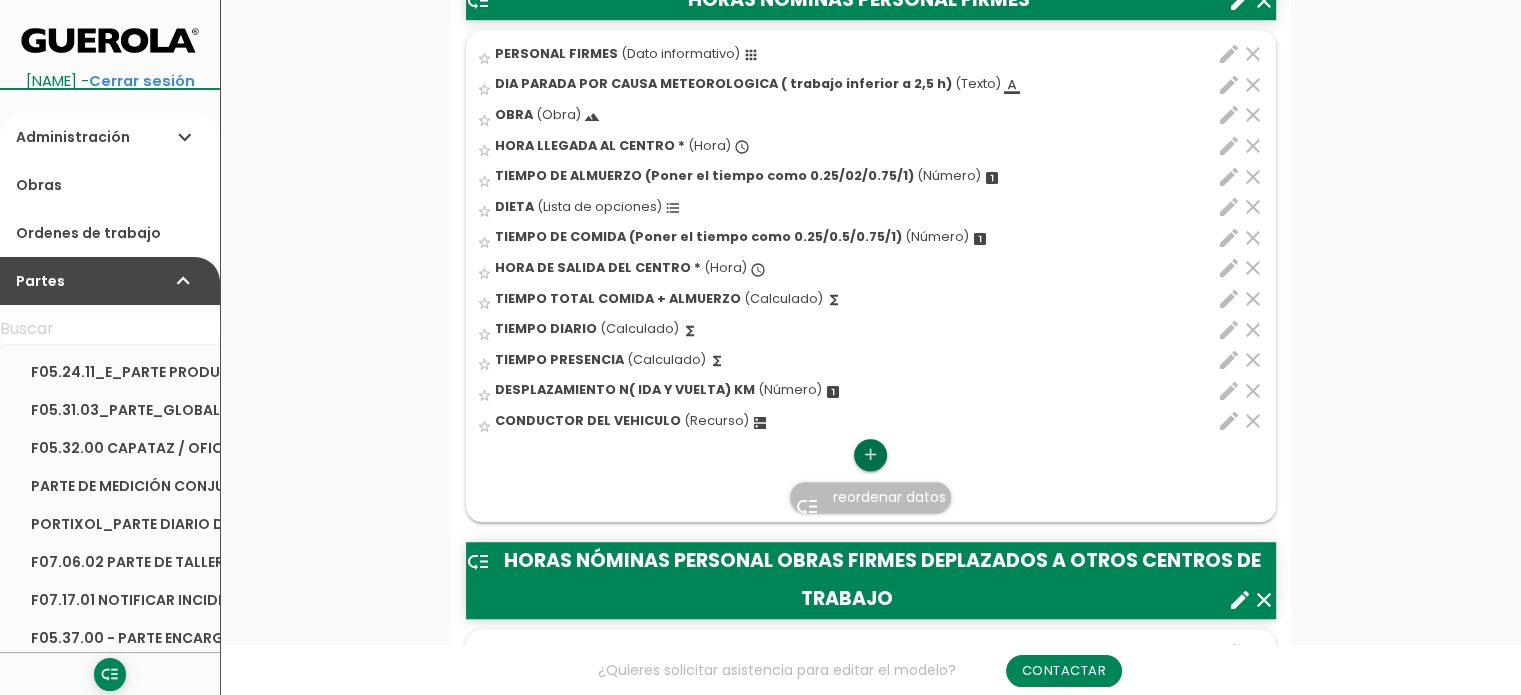 click on "add" at bounding box center [870, 455] 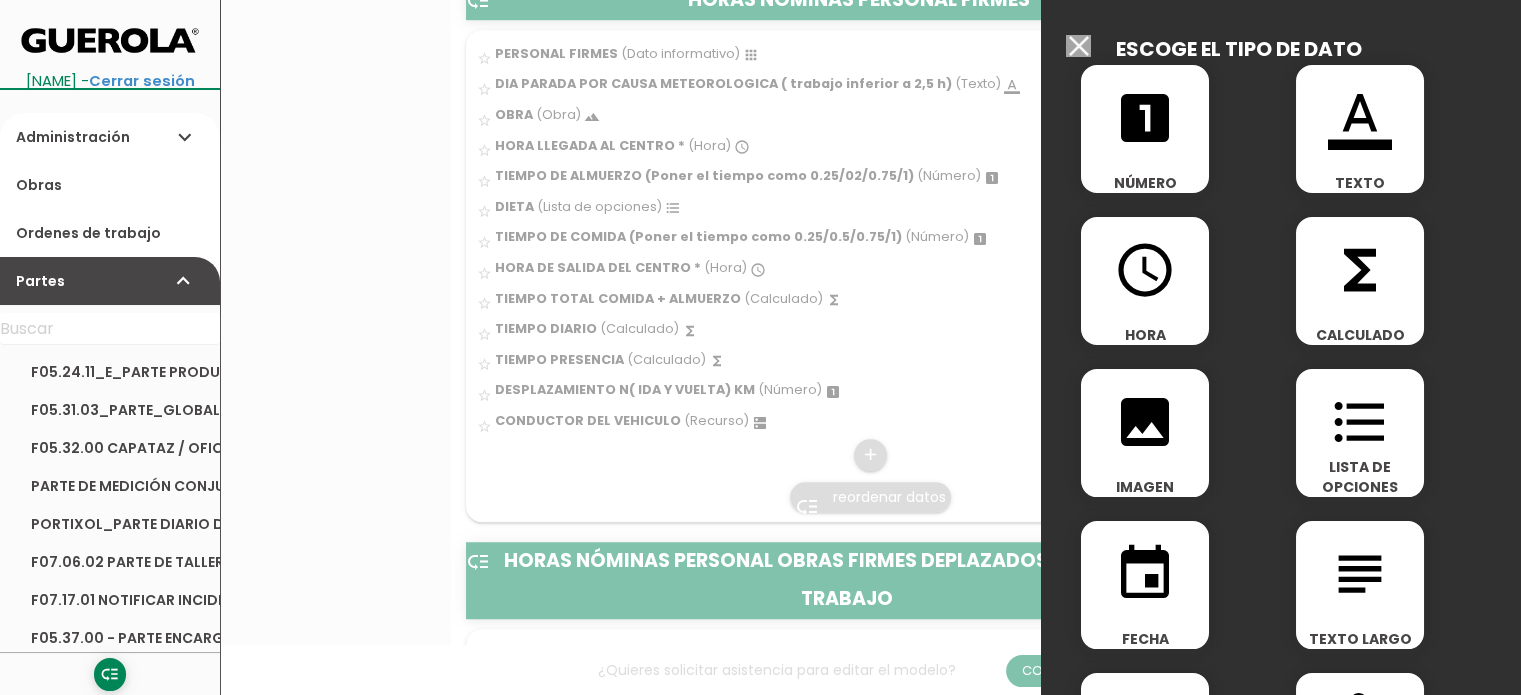 click on "format_list_bulleted" at bounding box center [1360, 422] 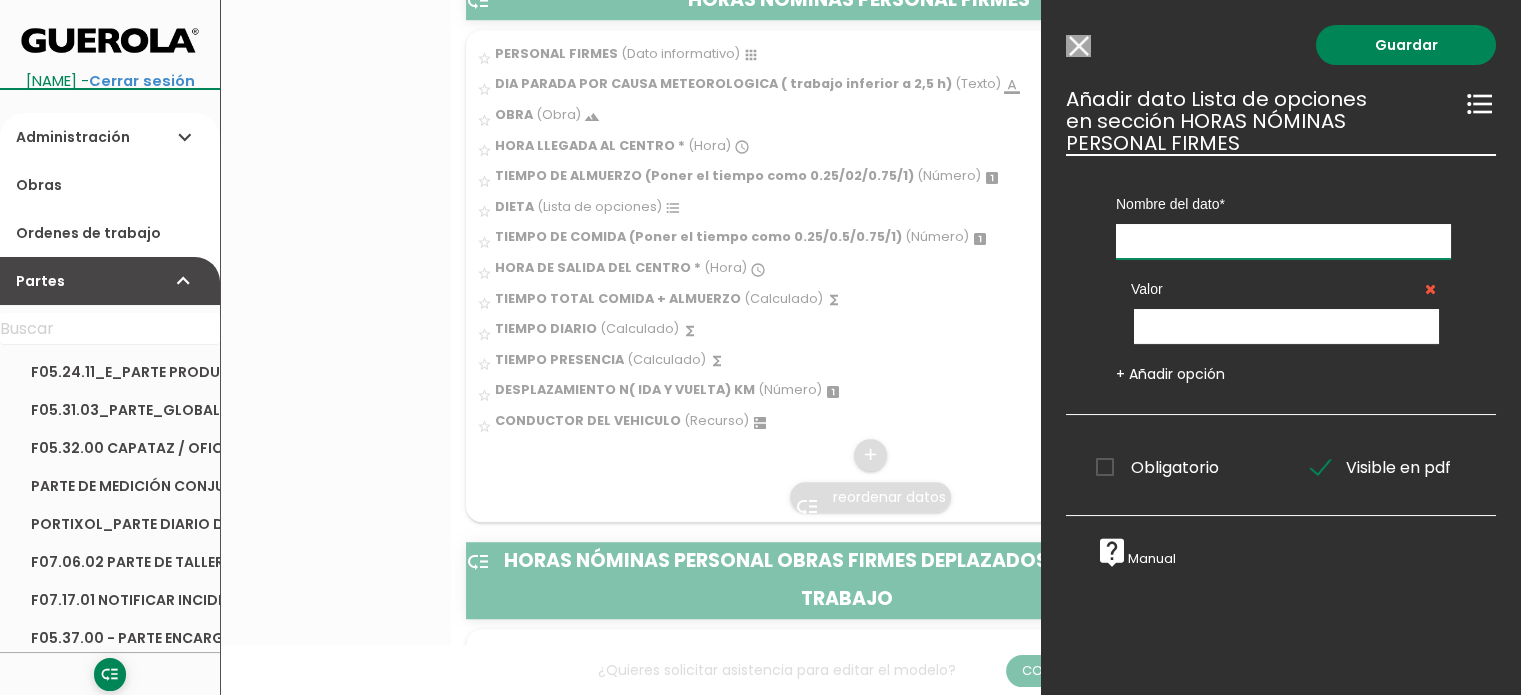 click at bounding box center [1283, 241] 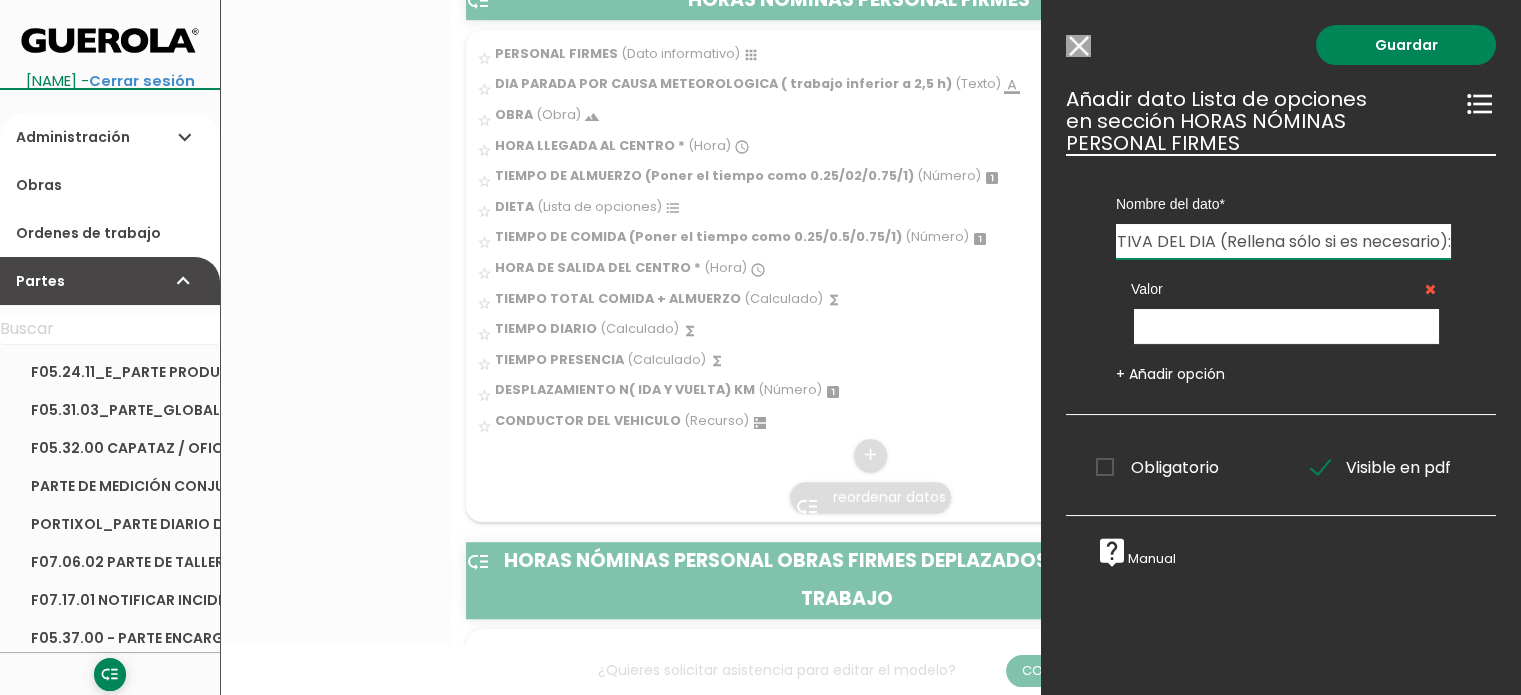 scroll, scrollTop: 0, scrollLeft: 132, axis: horizontal 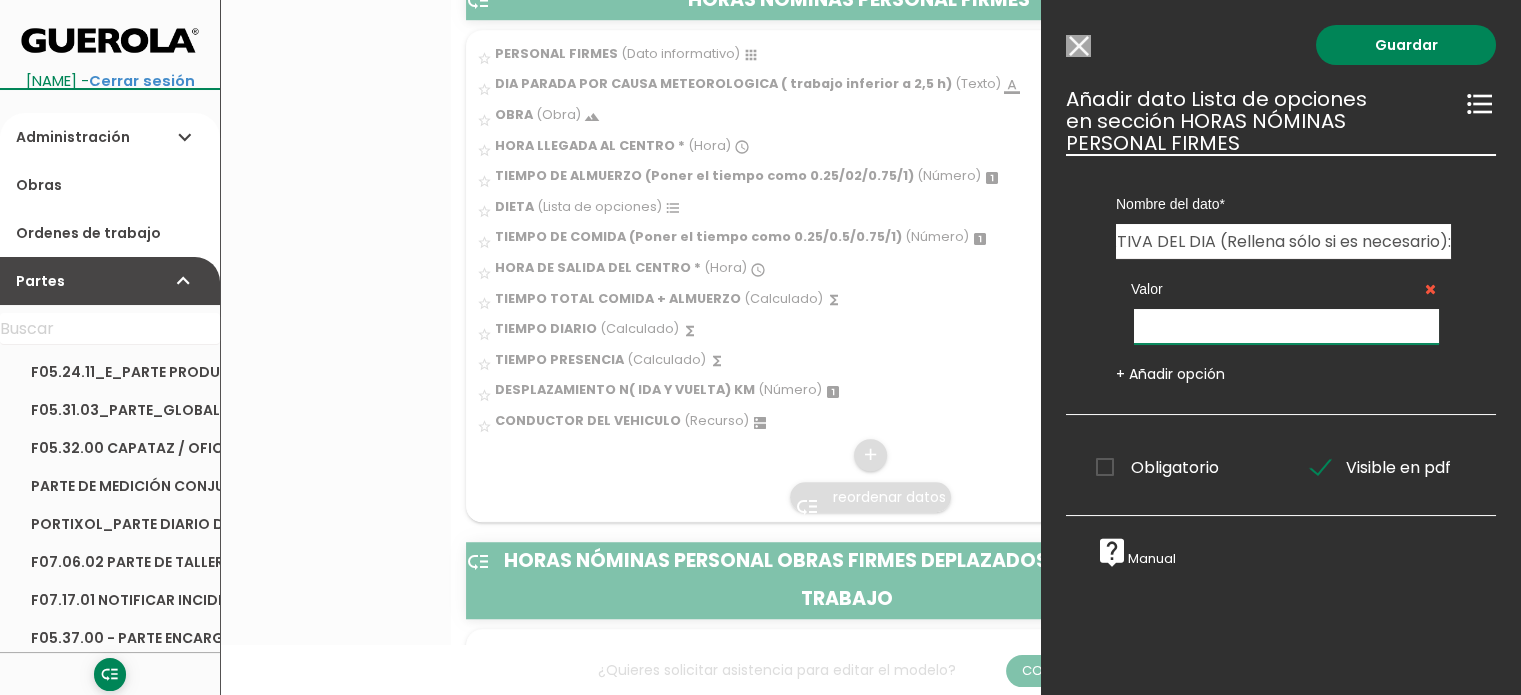 click at bounding box center (1286, 326) 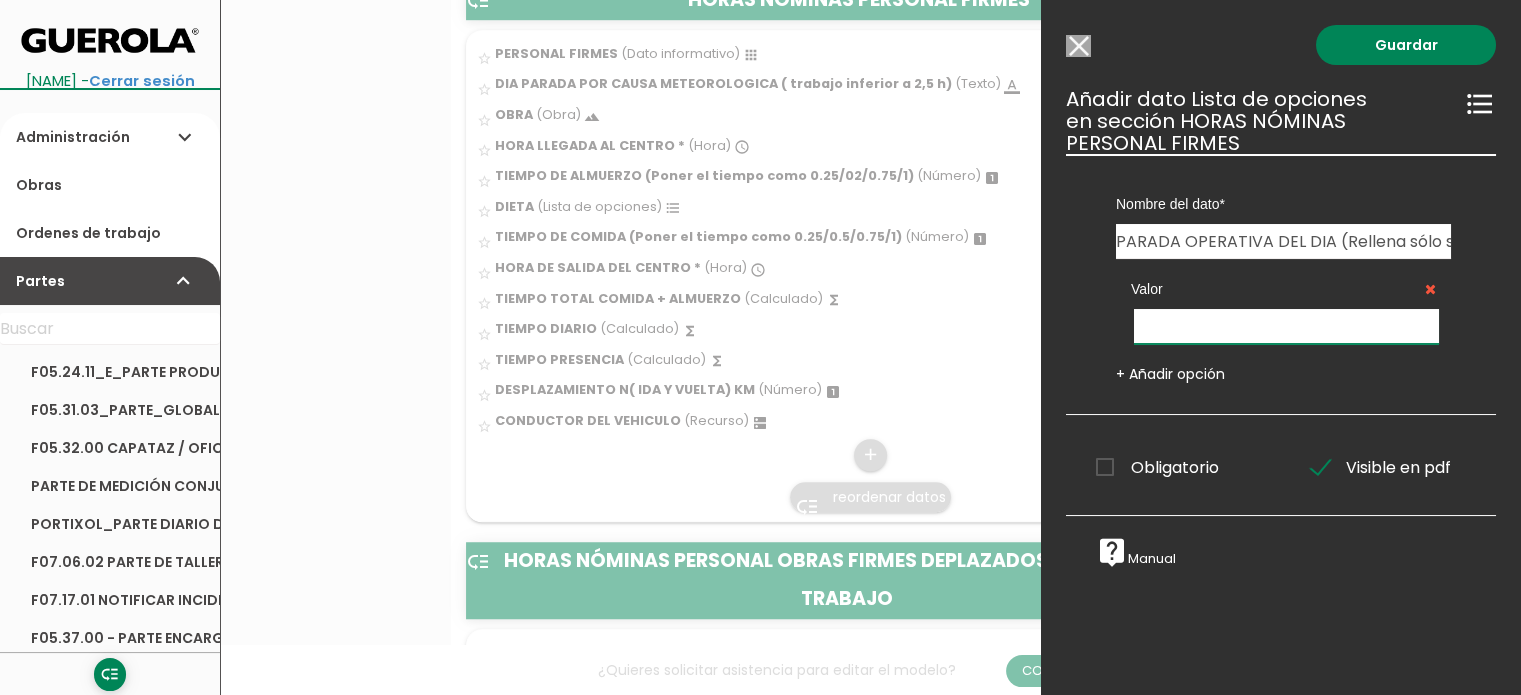 click at bounding box center [1286, 326] 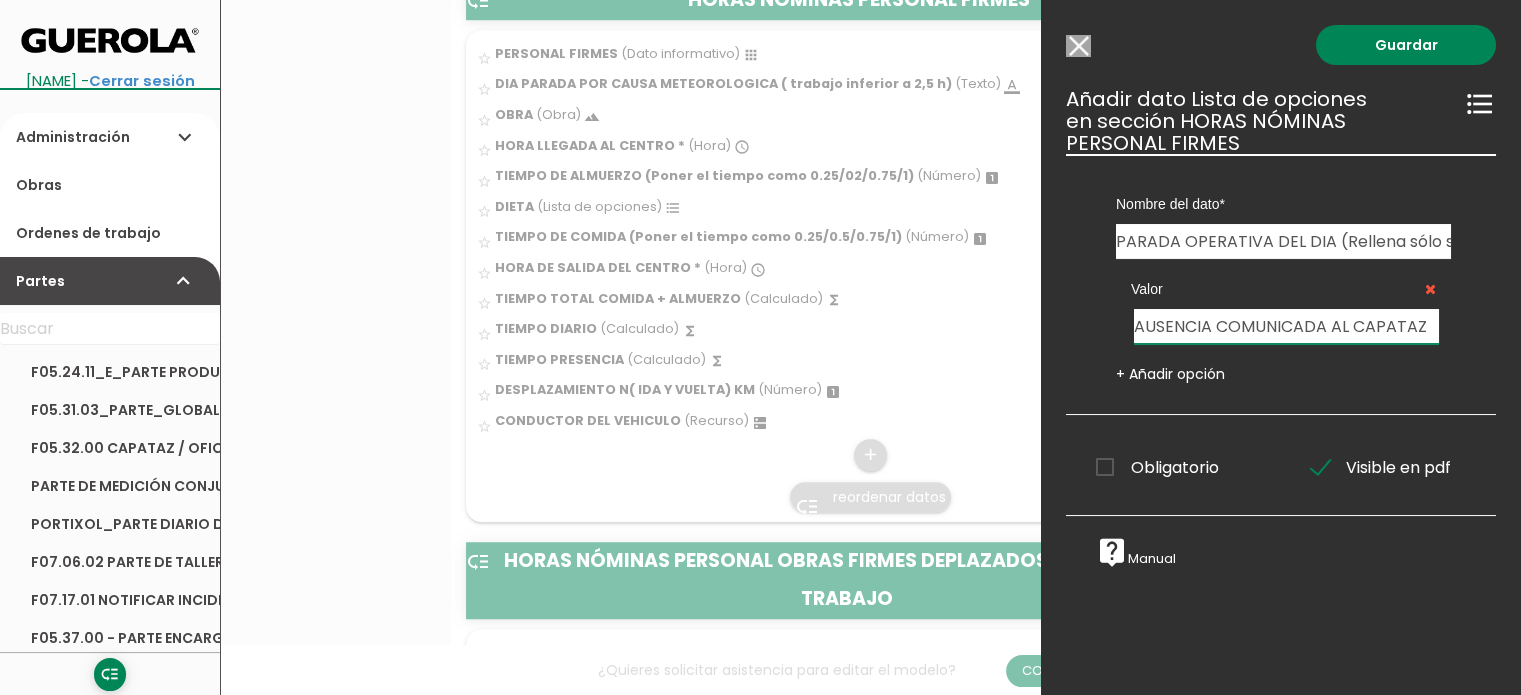 type on "AUSENCIA COMUNICADA AL CAPATAZ" 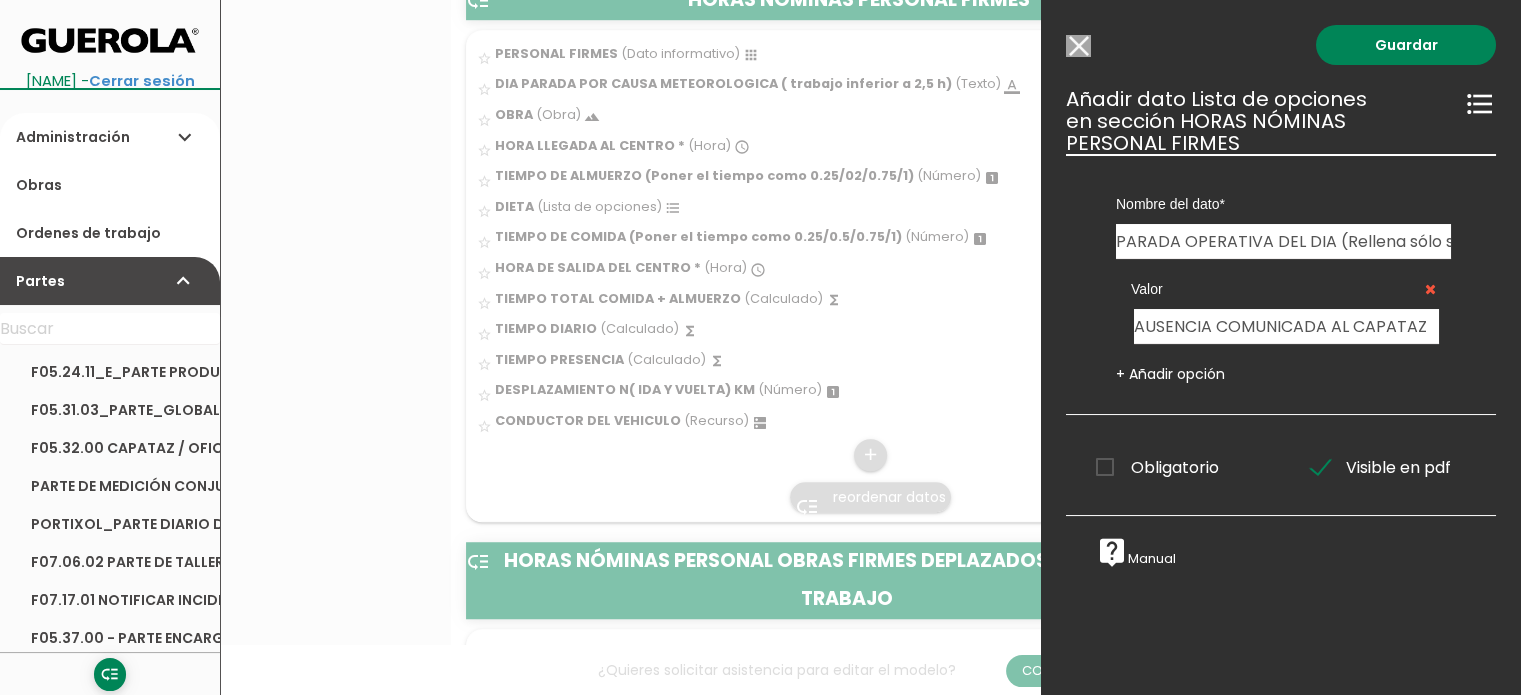 click on "+ Añadir opción" at bounding box center [1170, 374] 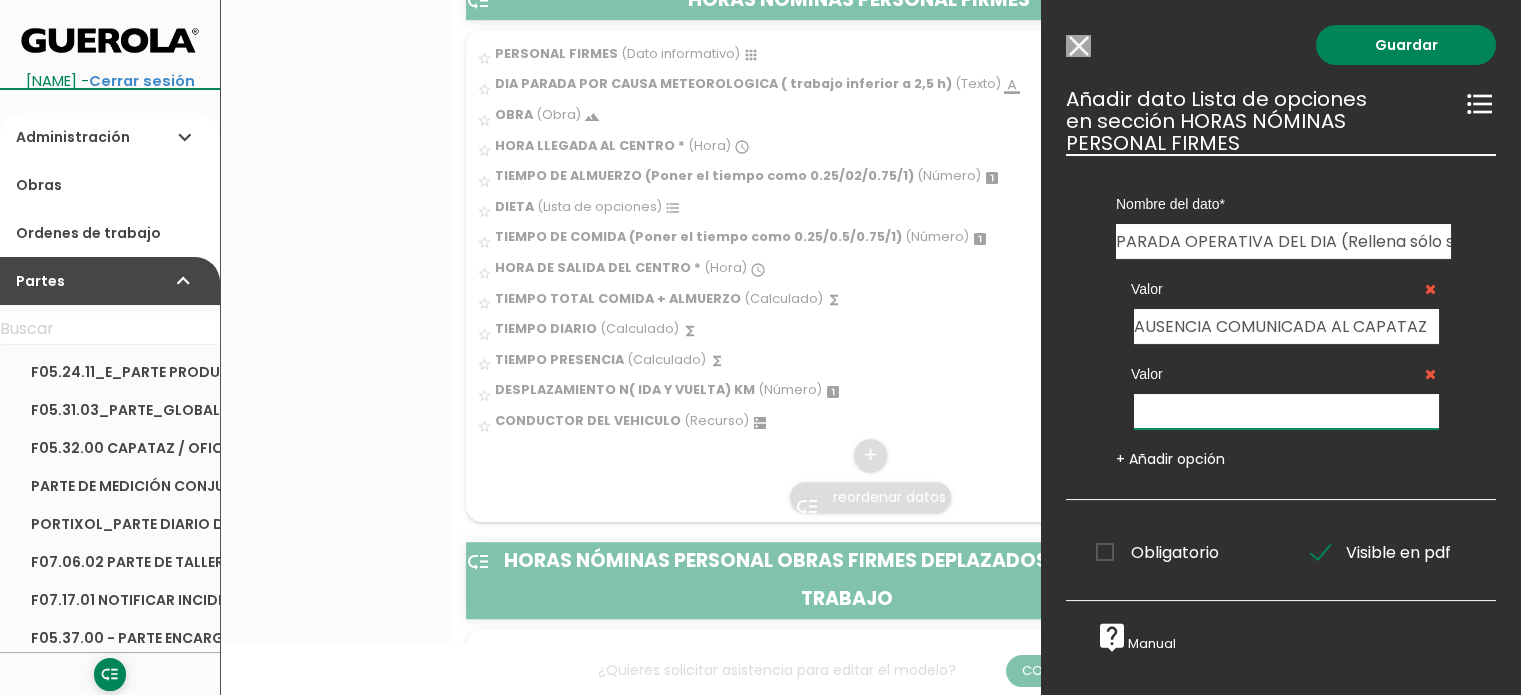 click at bounding box center [1286, 411] 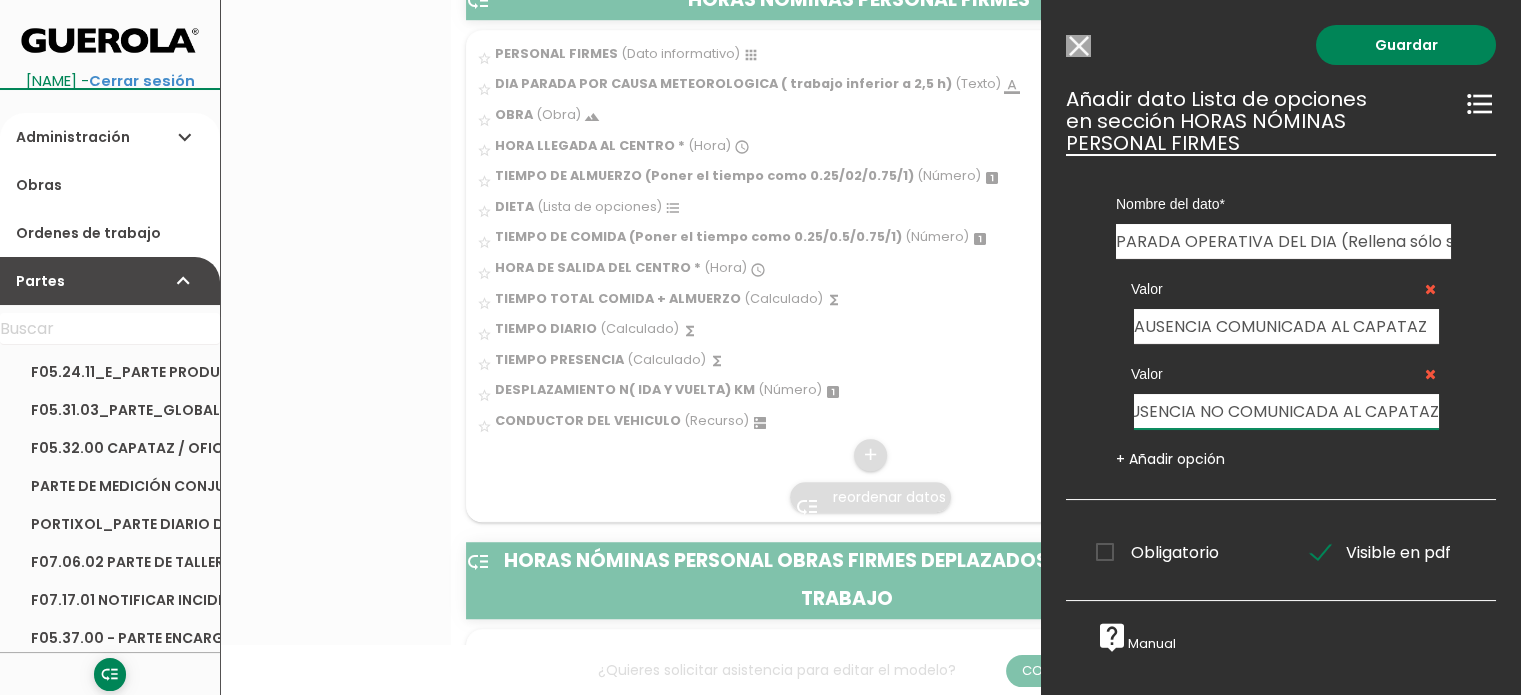 scroll, scrollTop: 0, scrollLeft: 28, axis: horizontal 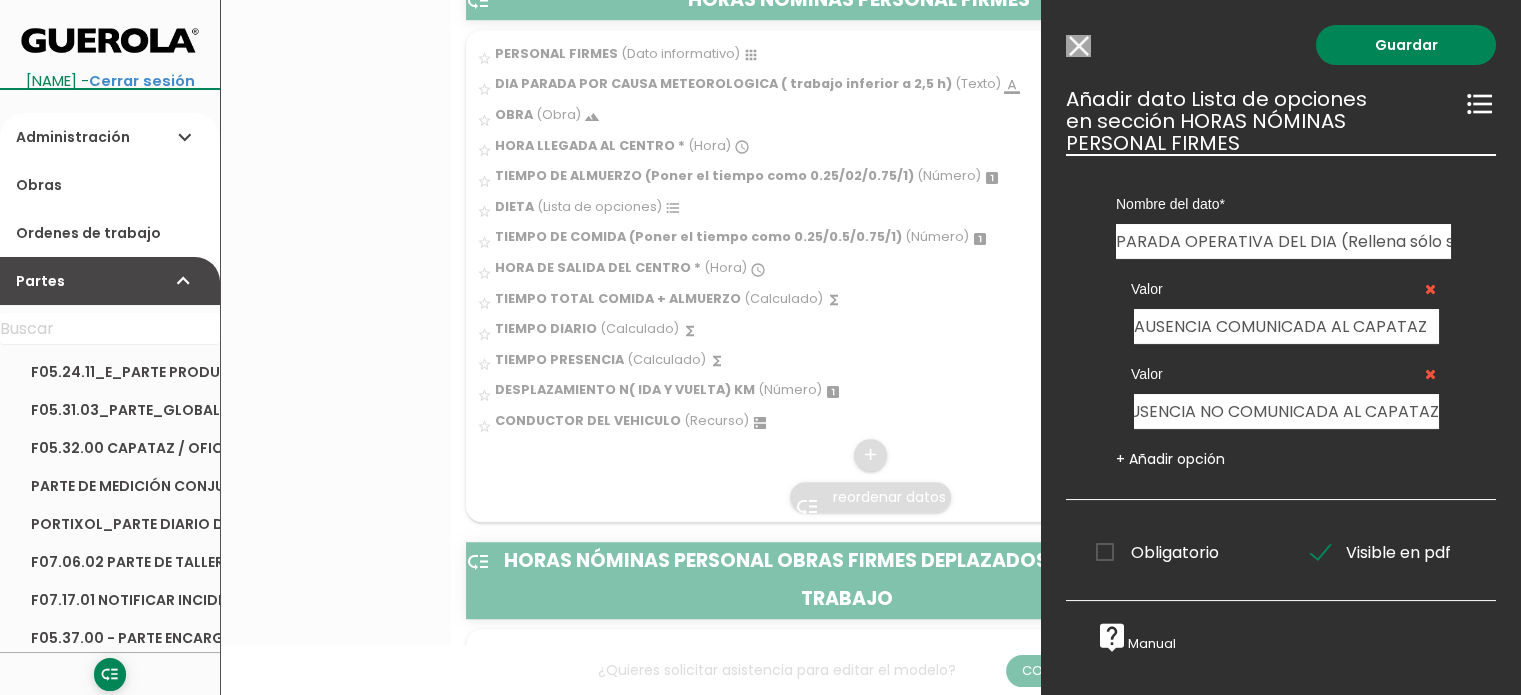 click on "+ Añadir opción" at bounding box center [1170, 459] 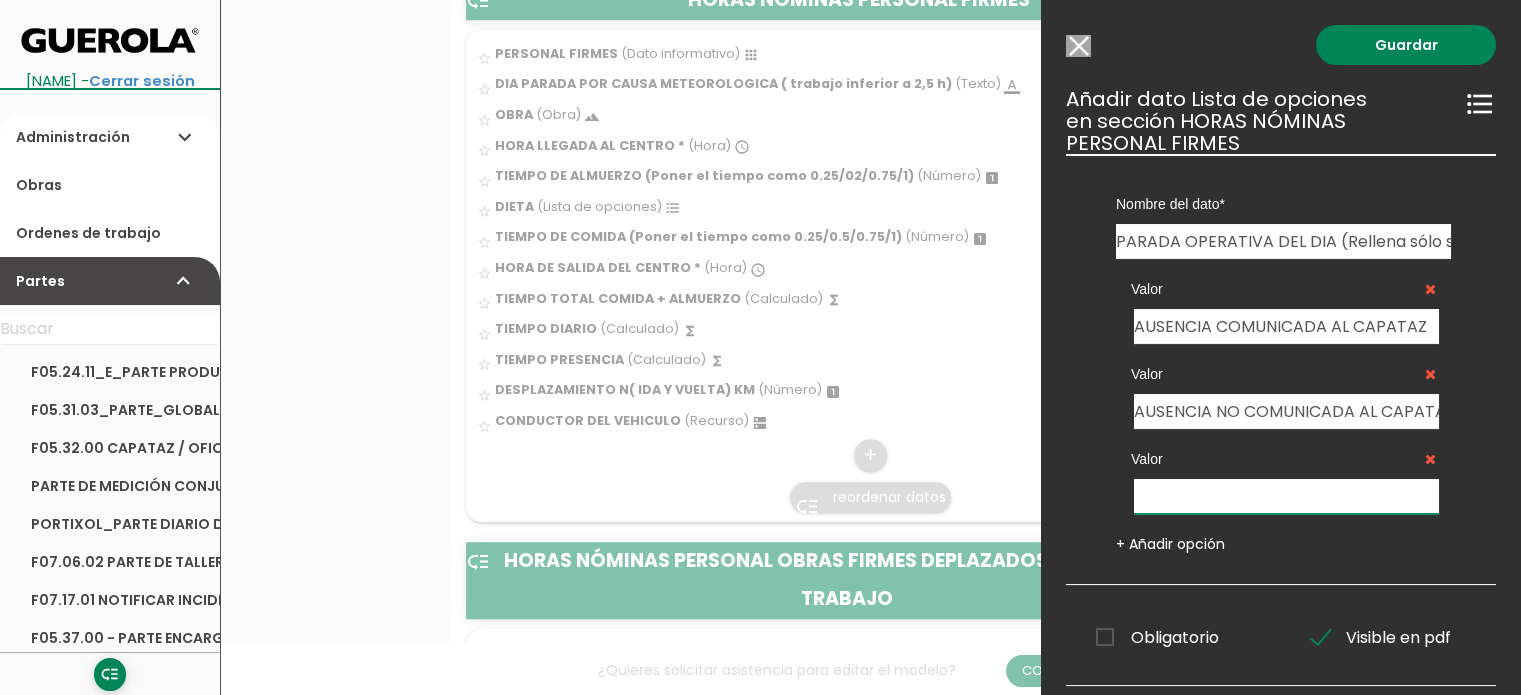 click at bounding box center [1286, 496] 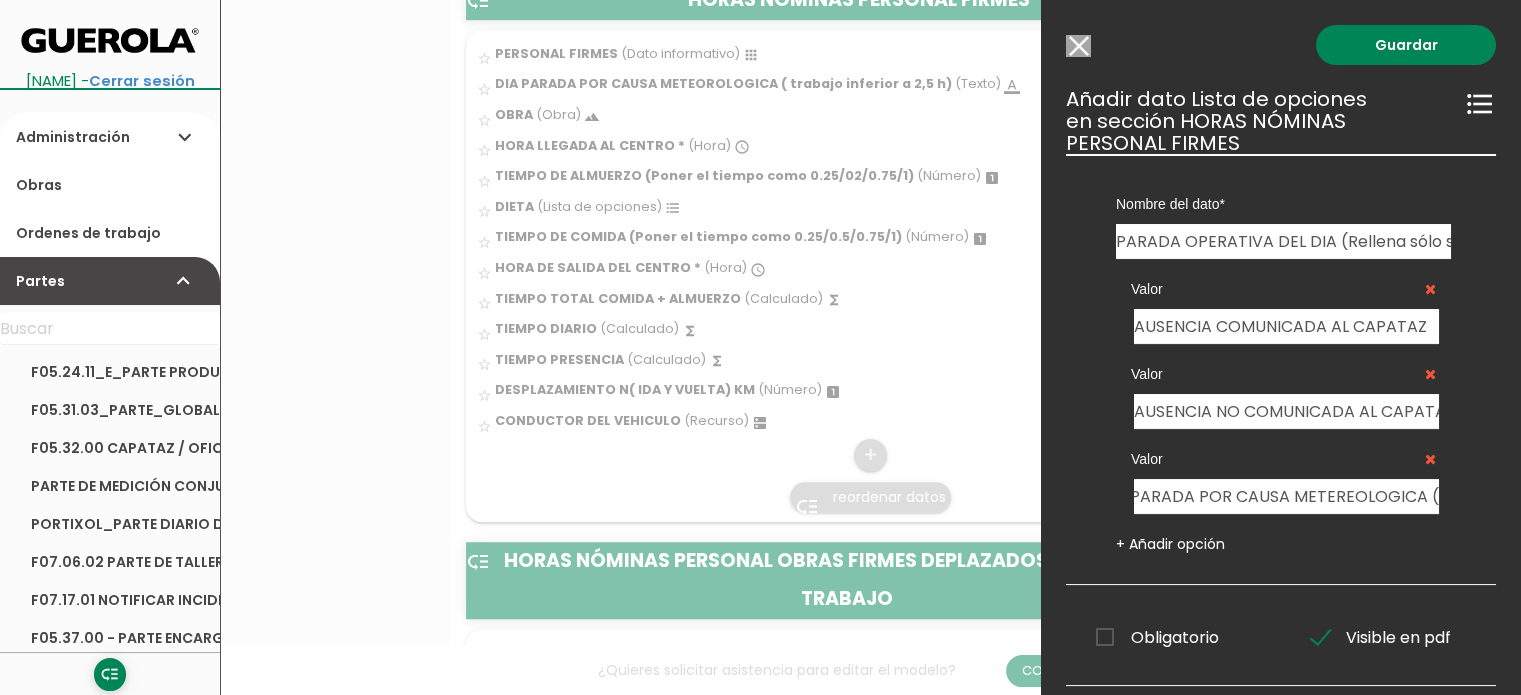 scroll, scrollTop: 0, scrollLeft: 0, axis: both 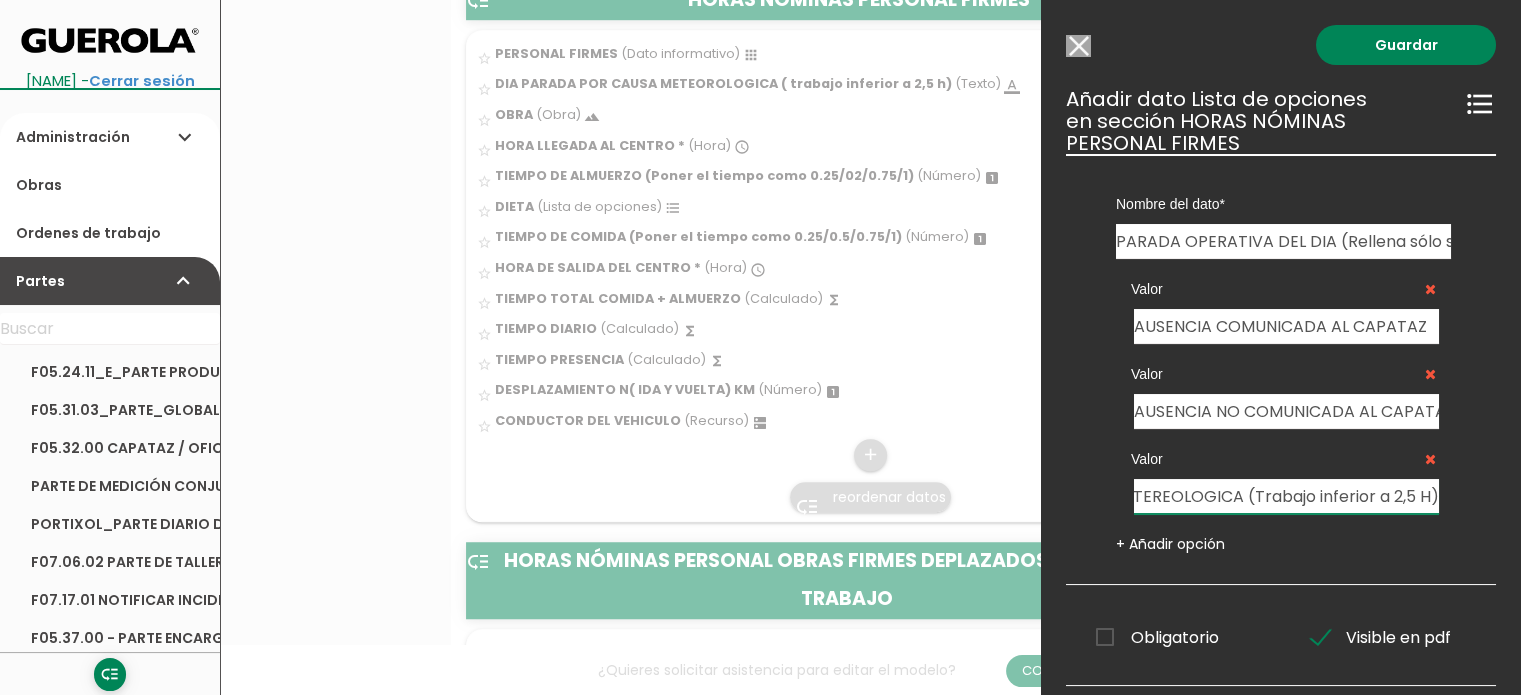 type on "PARADA POR CAUSA METEREOLOGICA (Trabajo inferior a 2,5 H)" 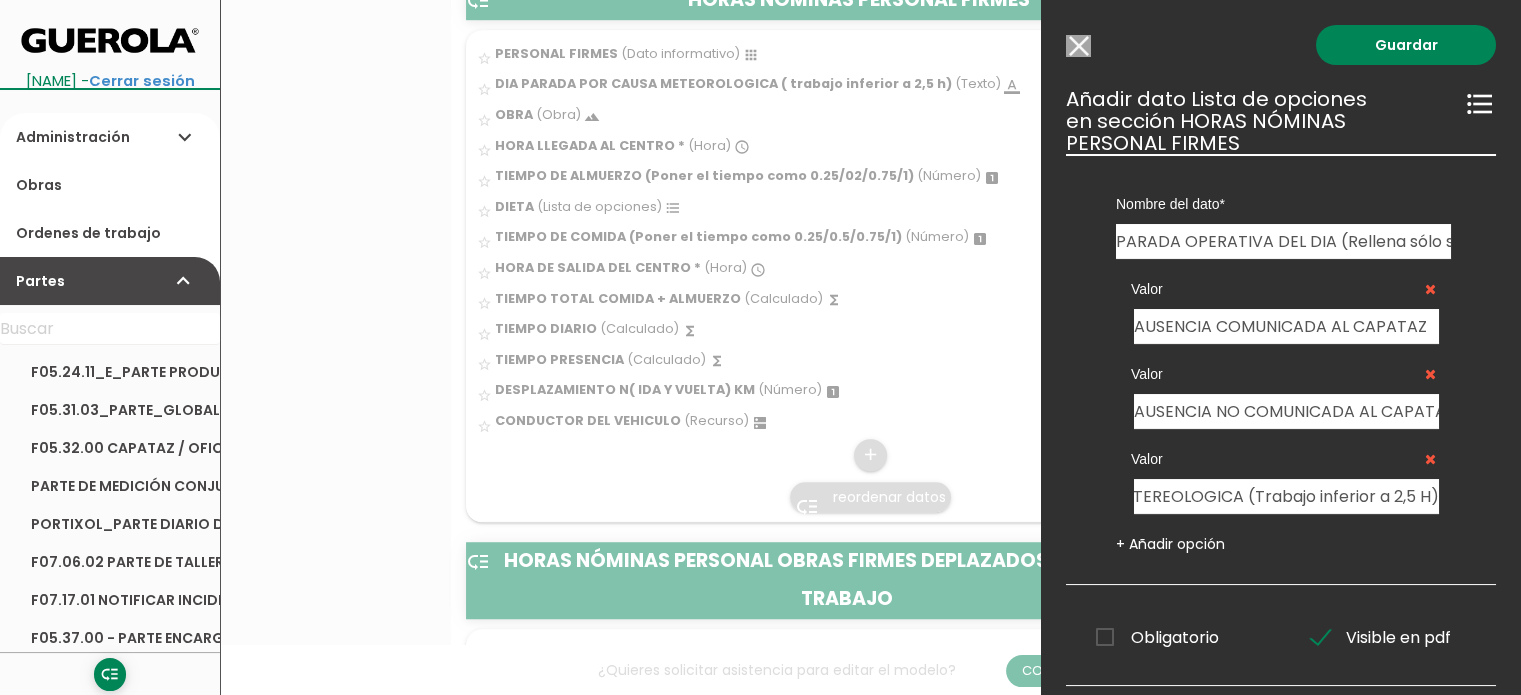 click on "+ Añadir opción" at bounding box center (1170, 544) 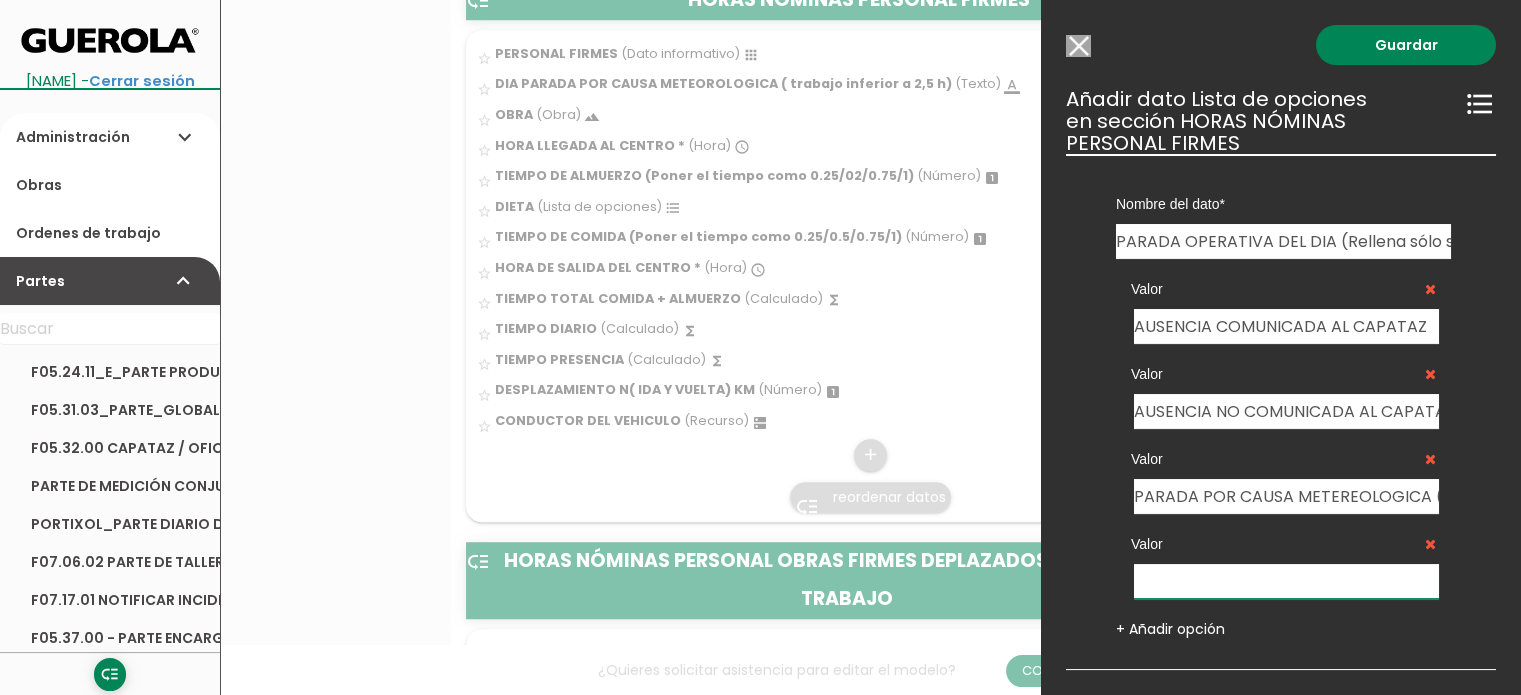 click at bounding box center (1286, 581) 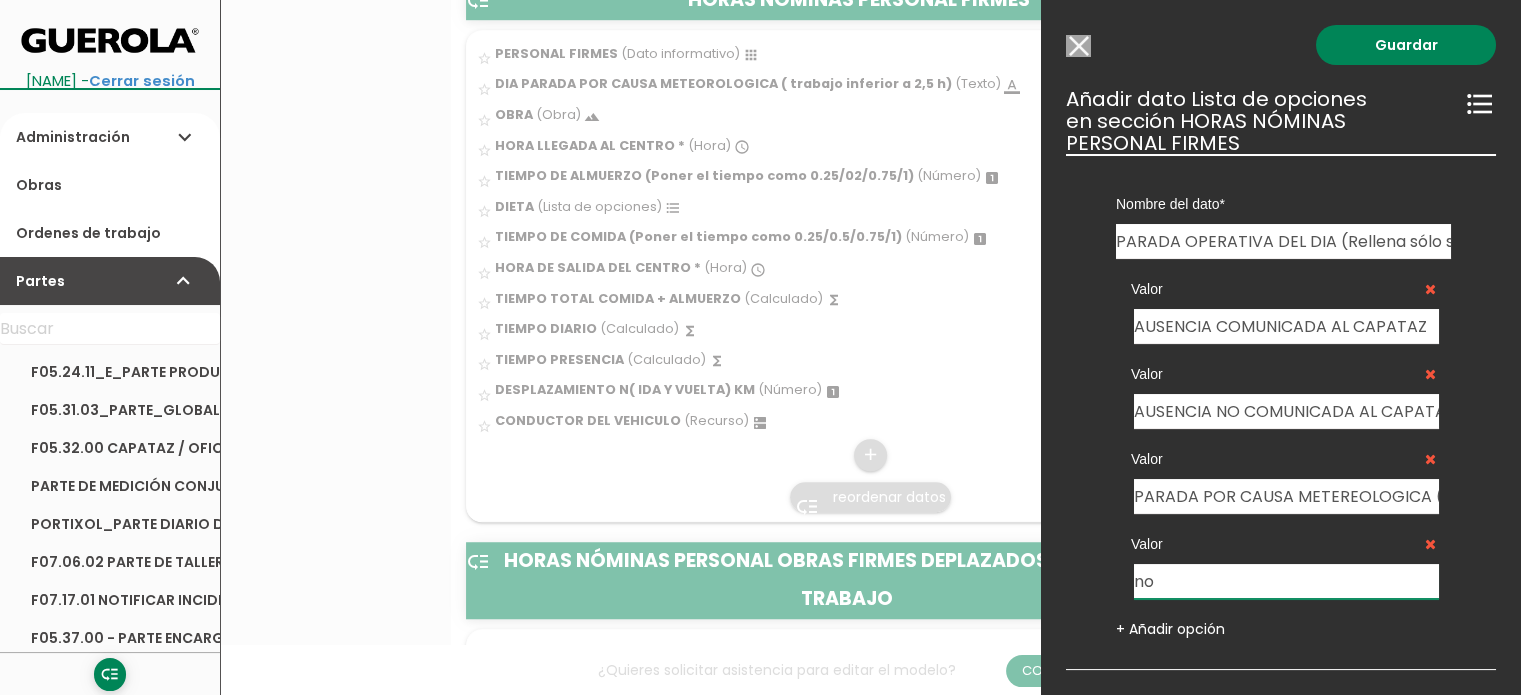 type on "n" 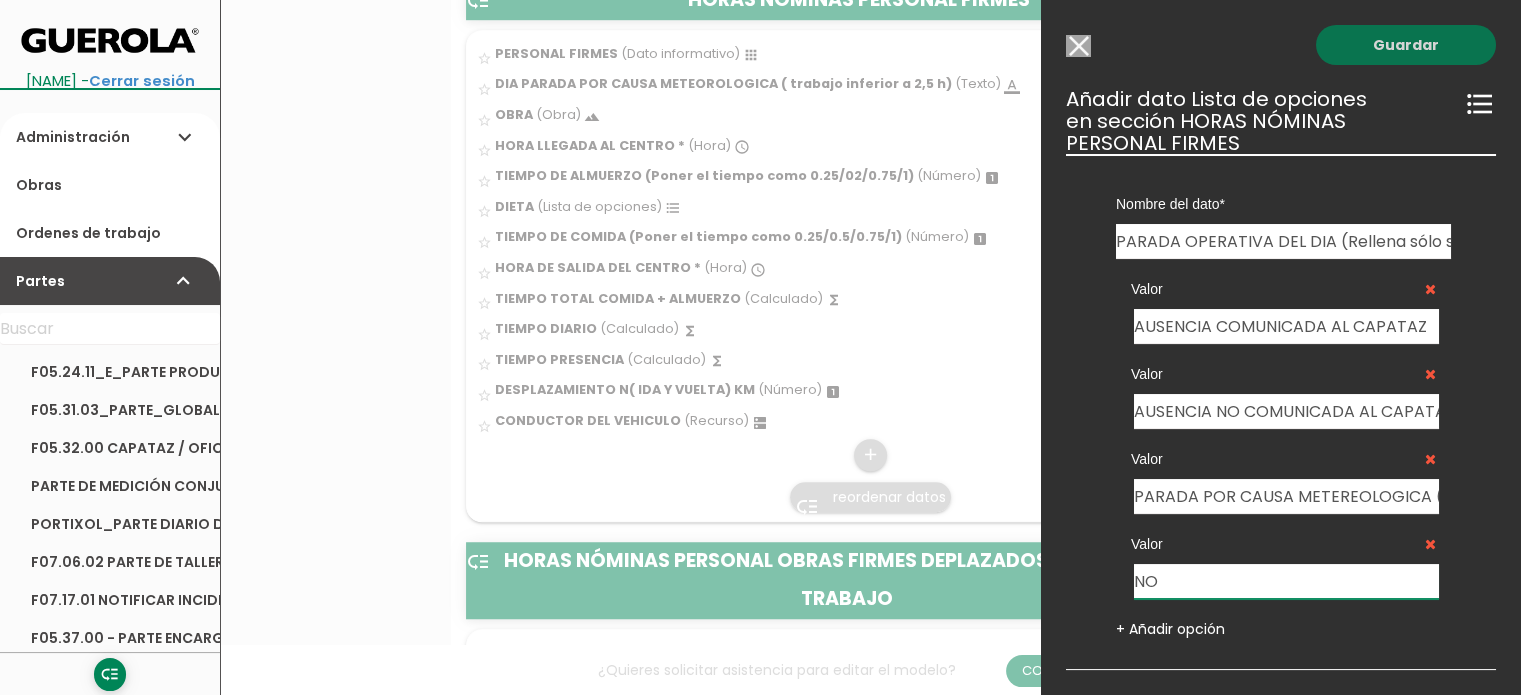 type on "NO" 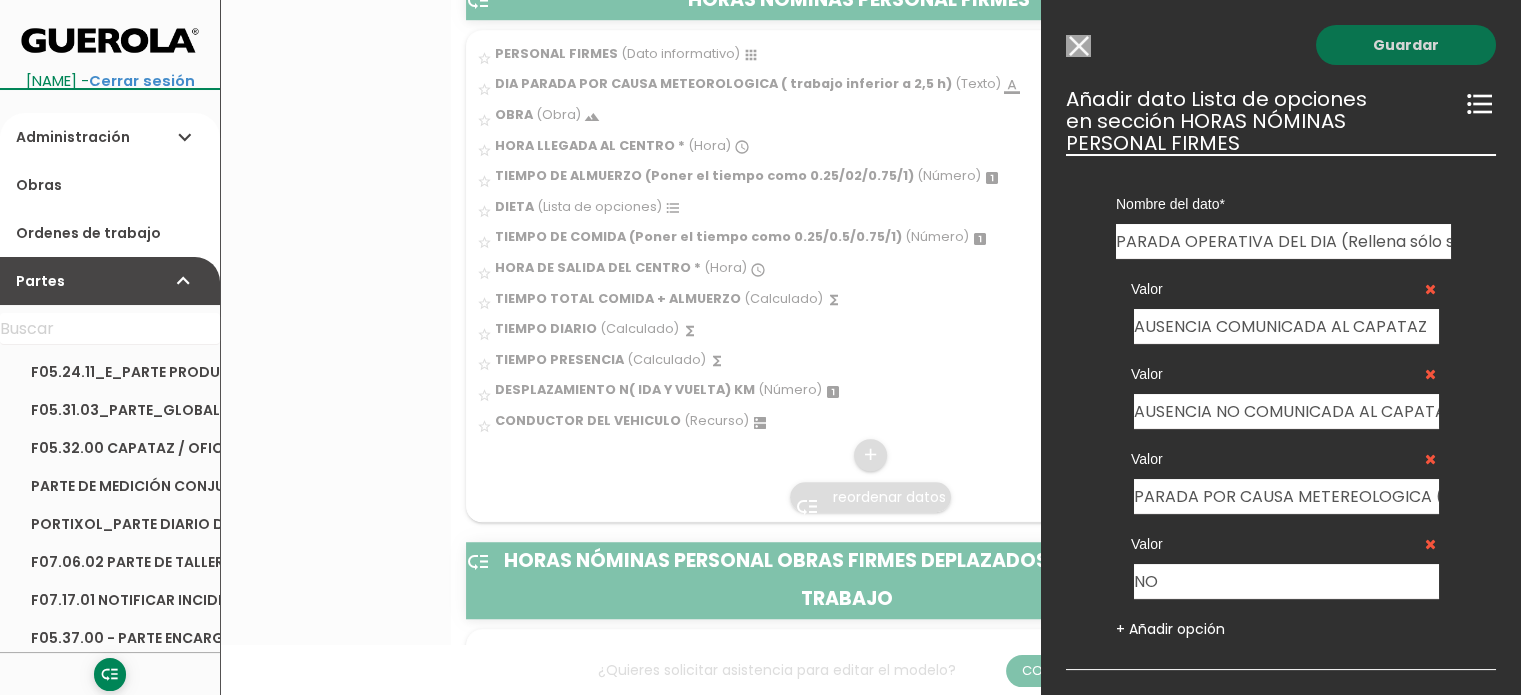 click on "Guardar" at bounding box center (1406, 45) 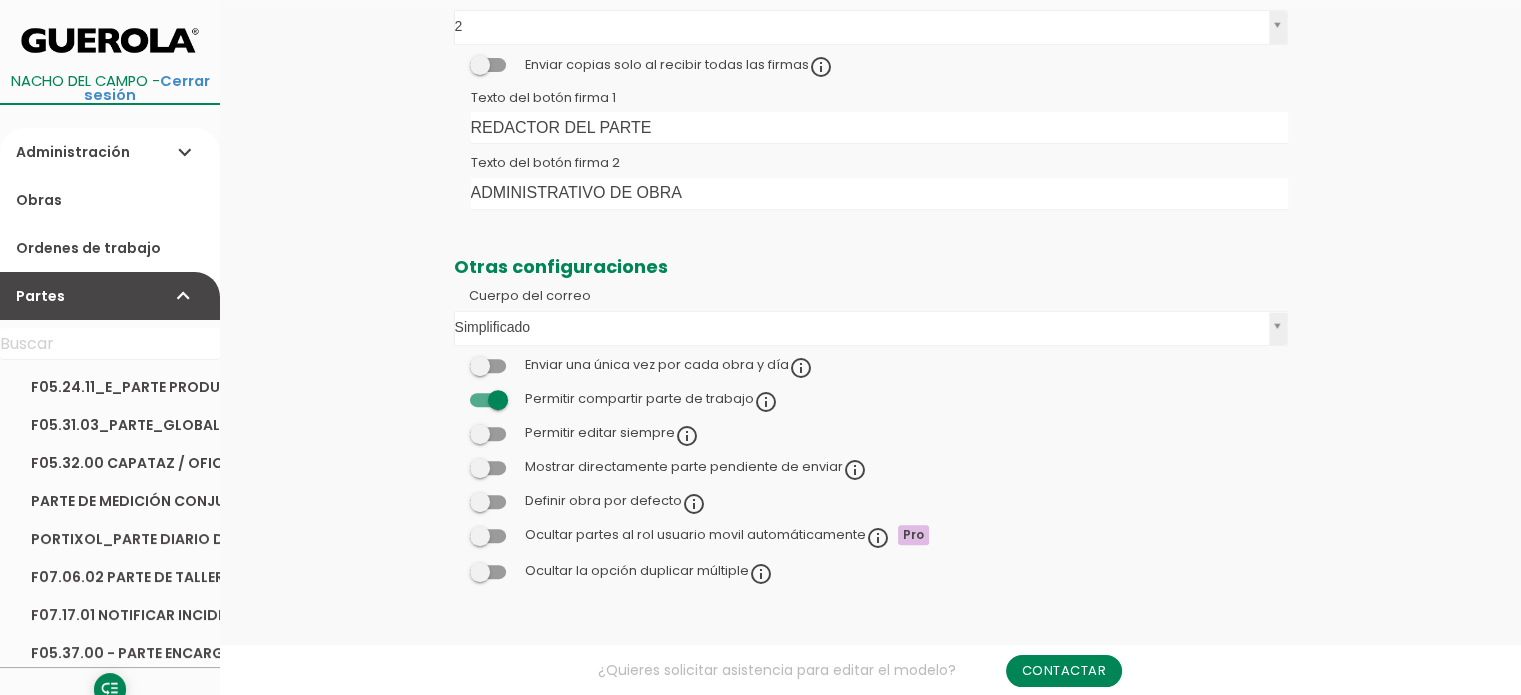 scroll, scrollTop: 691, scrollLeft: 0, axis: vertical 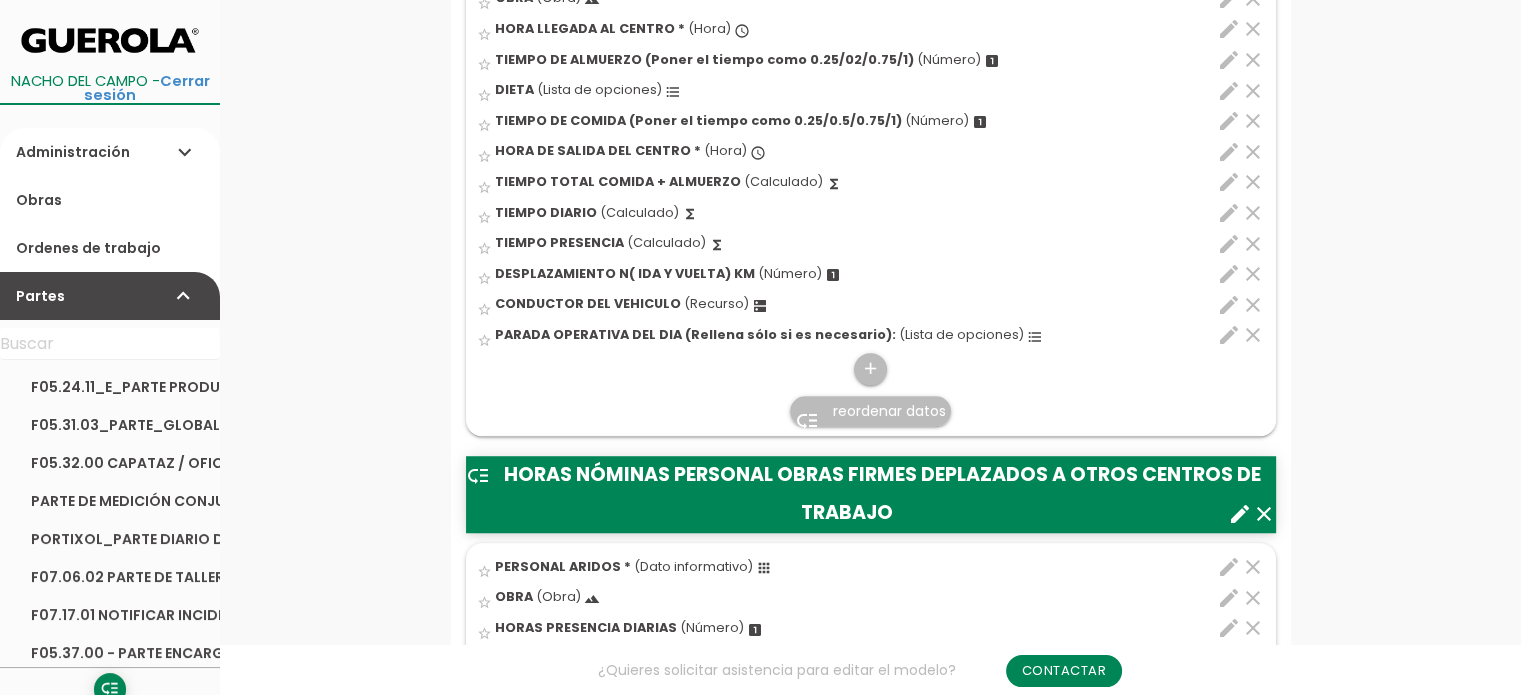 click on "reordenar datos" at bounding box center [889, 411] 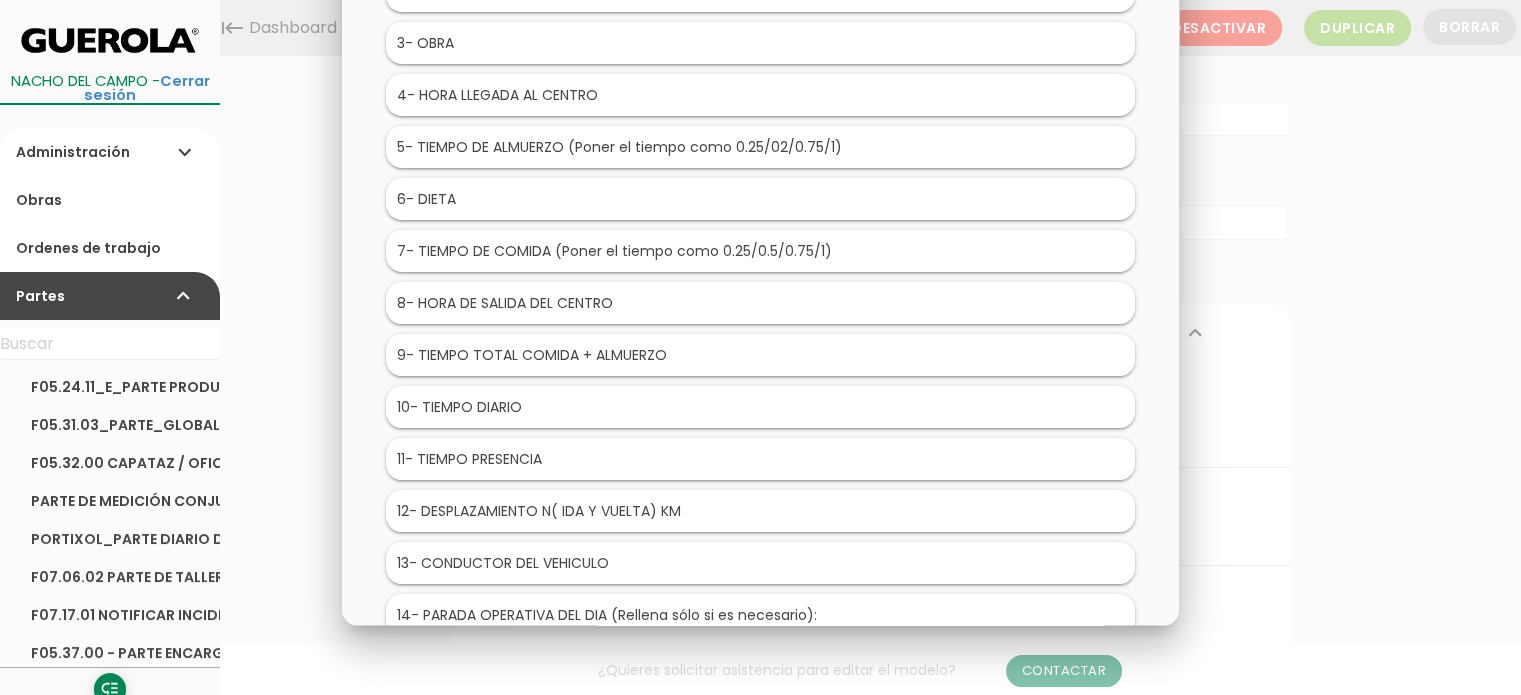 scroll, scrollTop: 228, scrollLeft: 0, axis: vertical 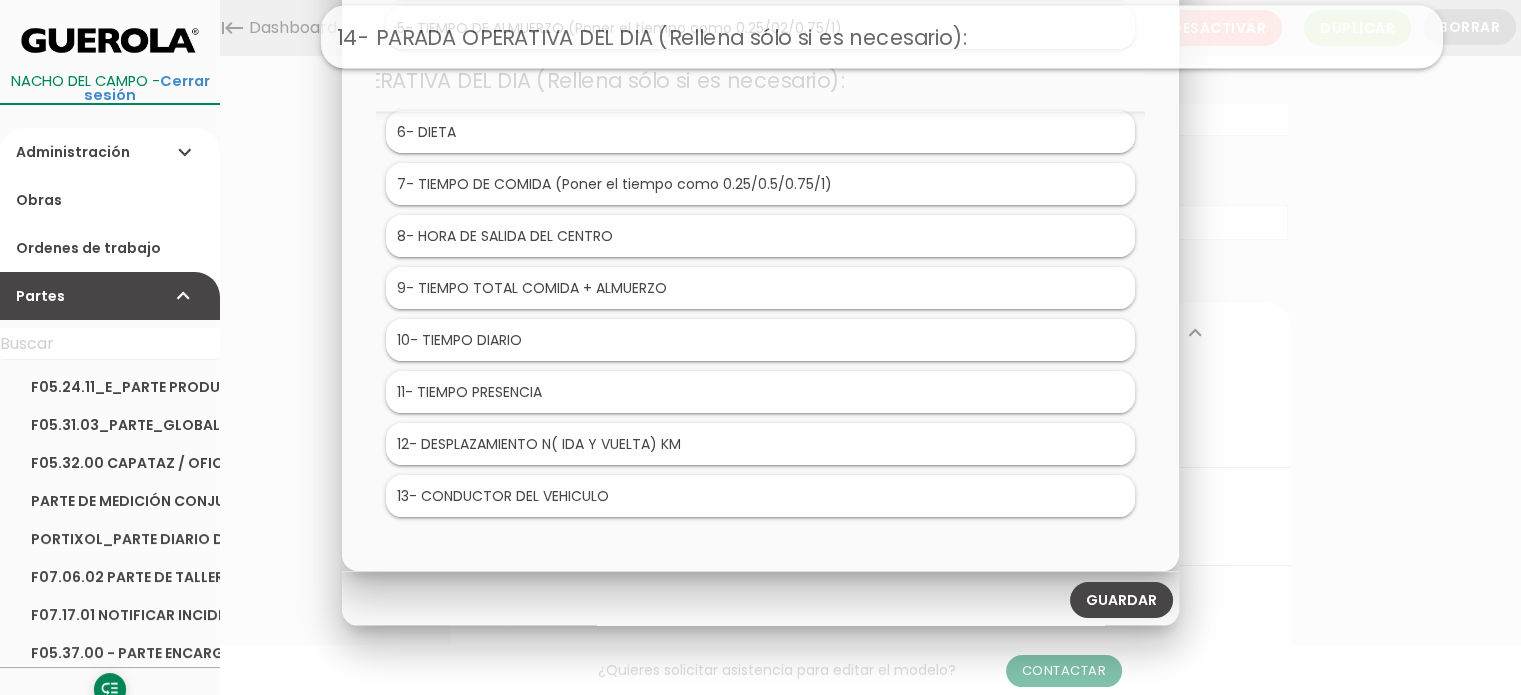 drag, startPoint x: 610, startPoint y: 489, endPoint x: 732, endPoint y: 35, distance: 470.10638 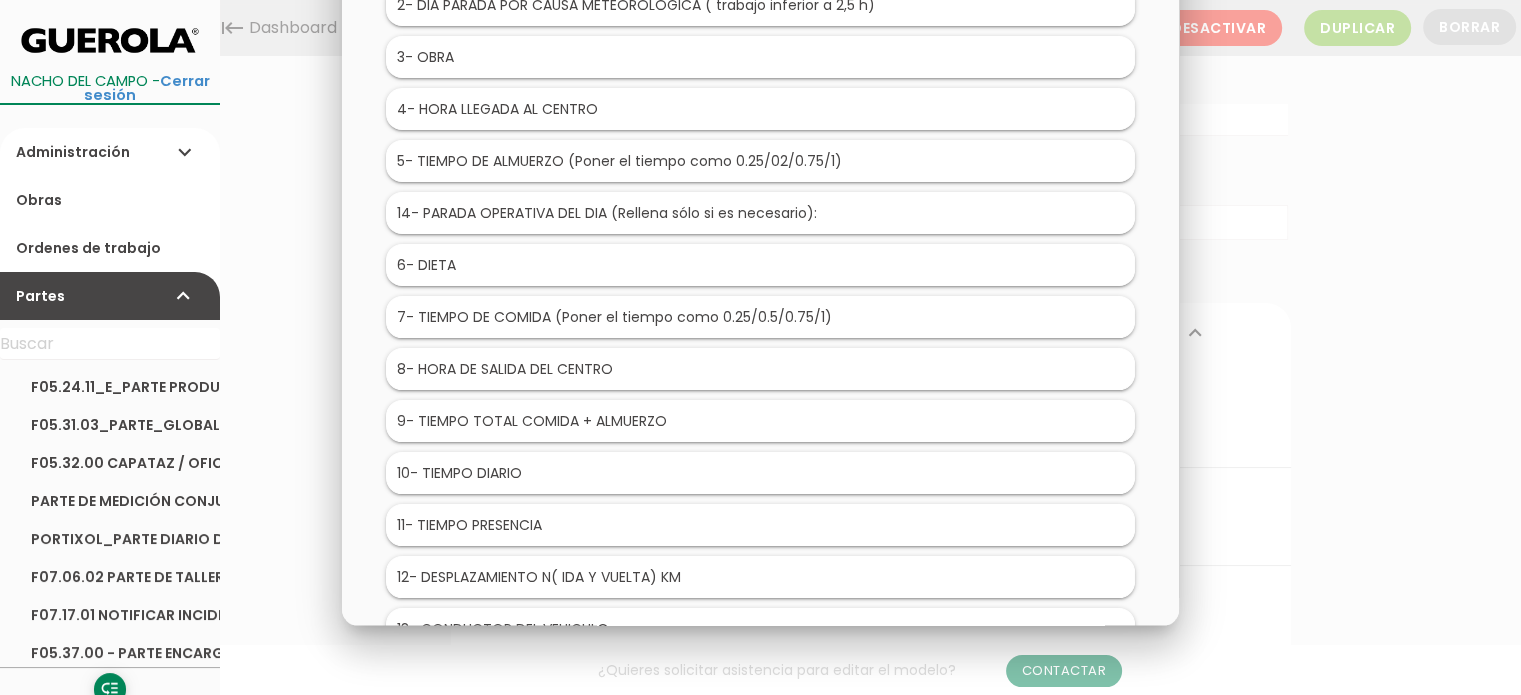 scroll, scrollTop: 0, scrollLeft: 0, axis: both 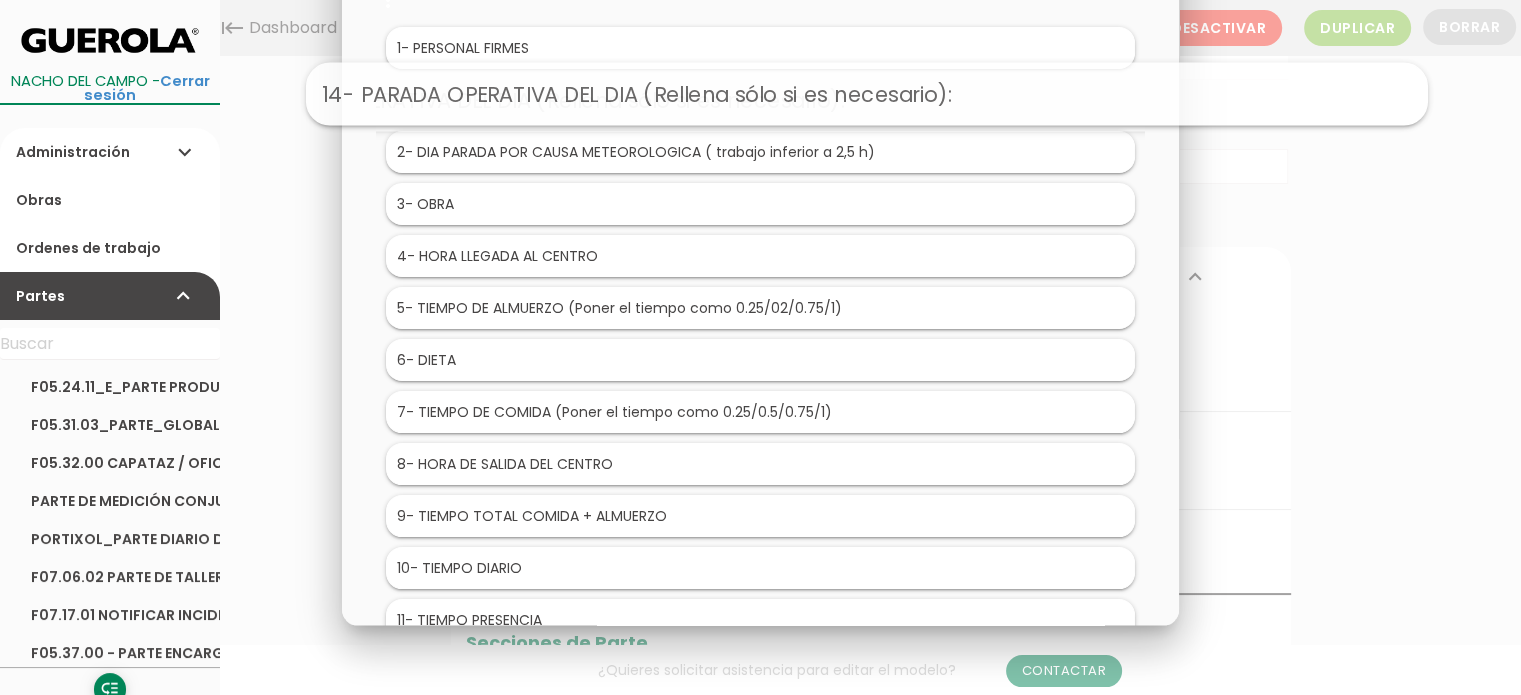 drag, startPoint x: 652, startPoint y: 313, endPoint x: 762, endPoint y: 91, distance: 247.75795 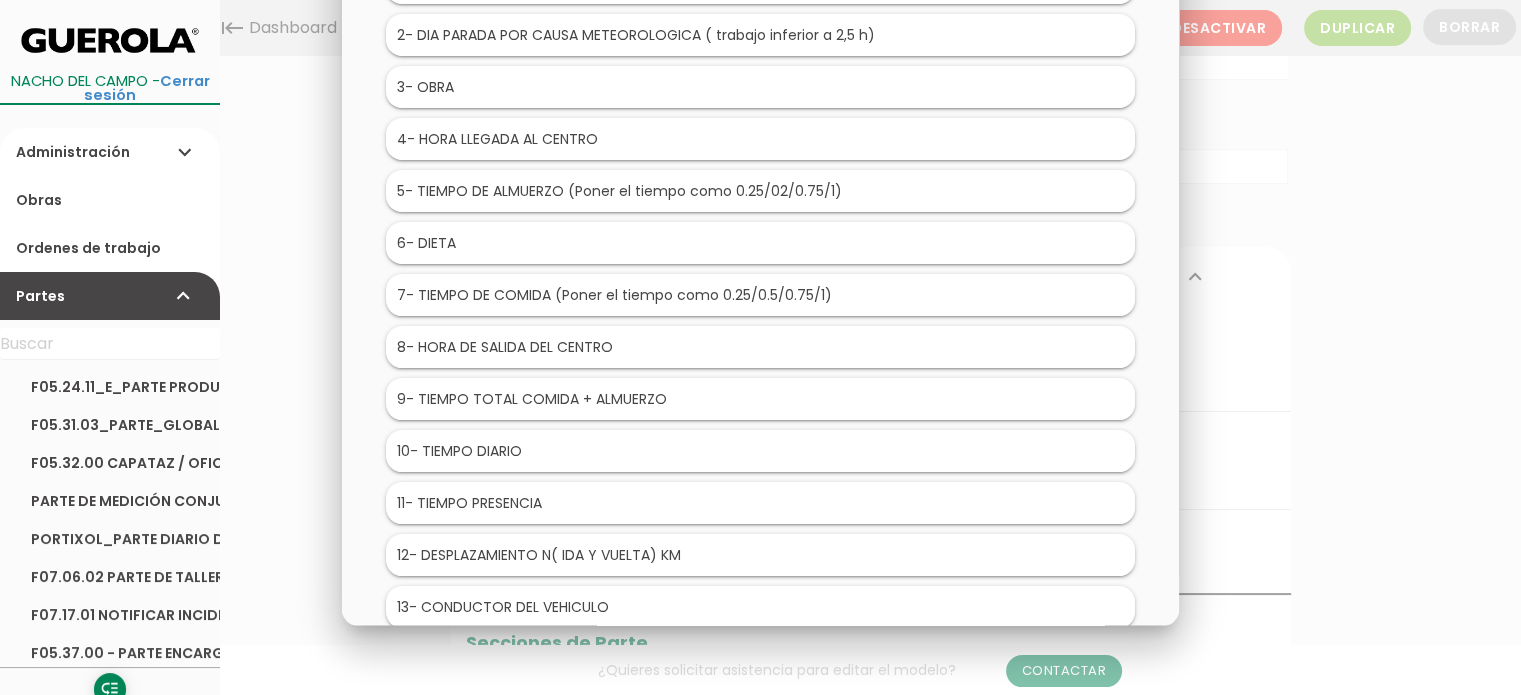 scroll, scrollTop: 228, scrollLeft: 0, axis: vertical 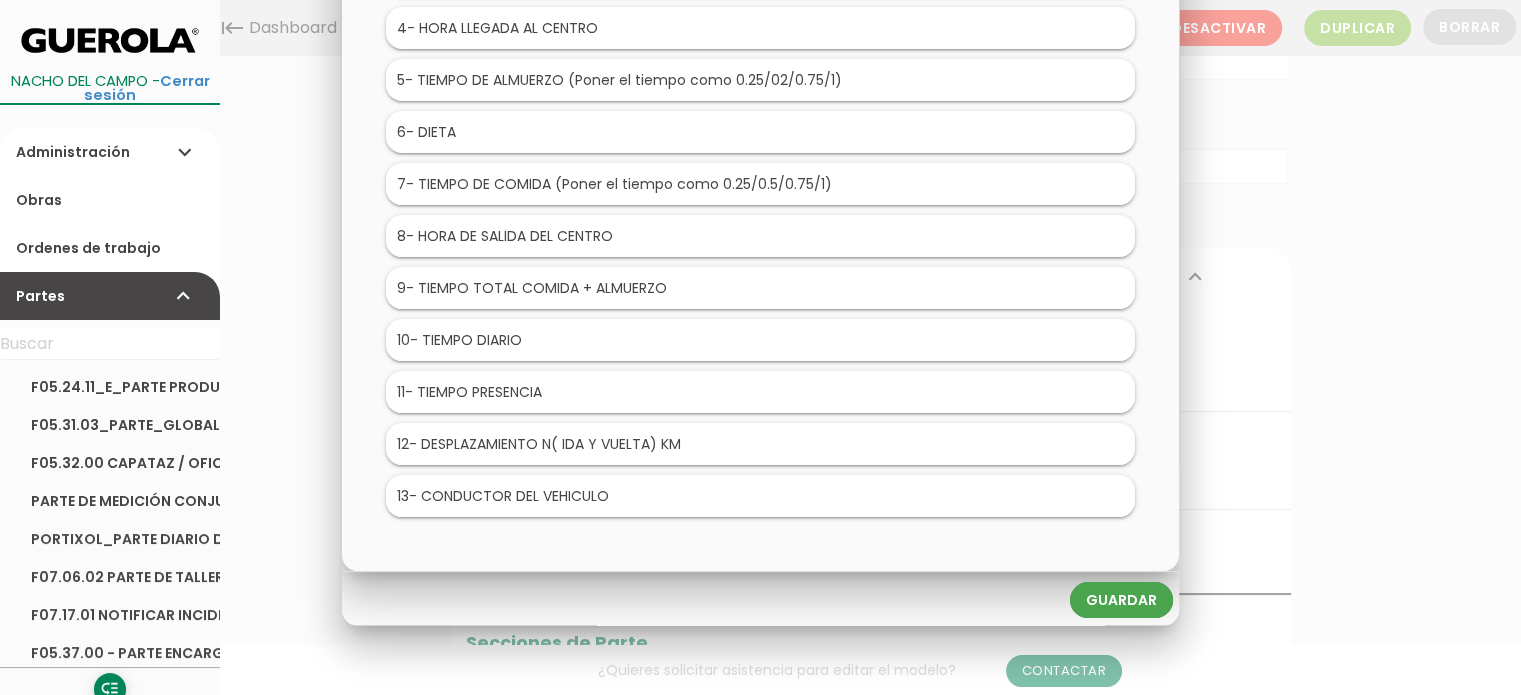 click on "Guardar" at bounding box center [1121, 601] 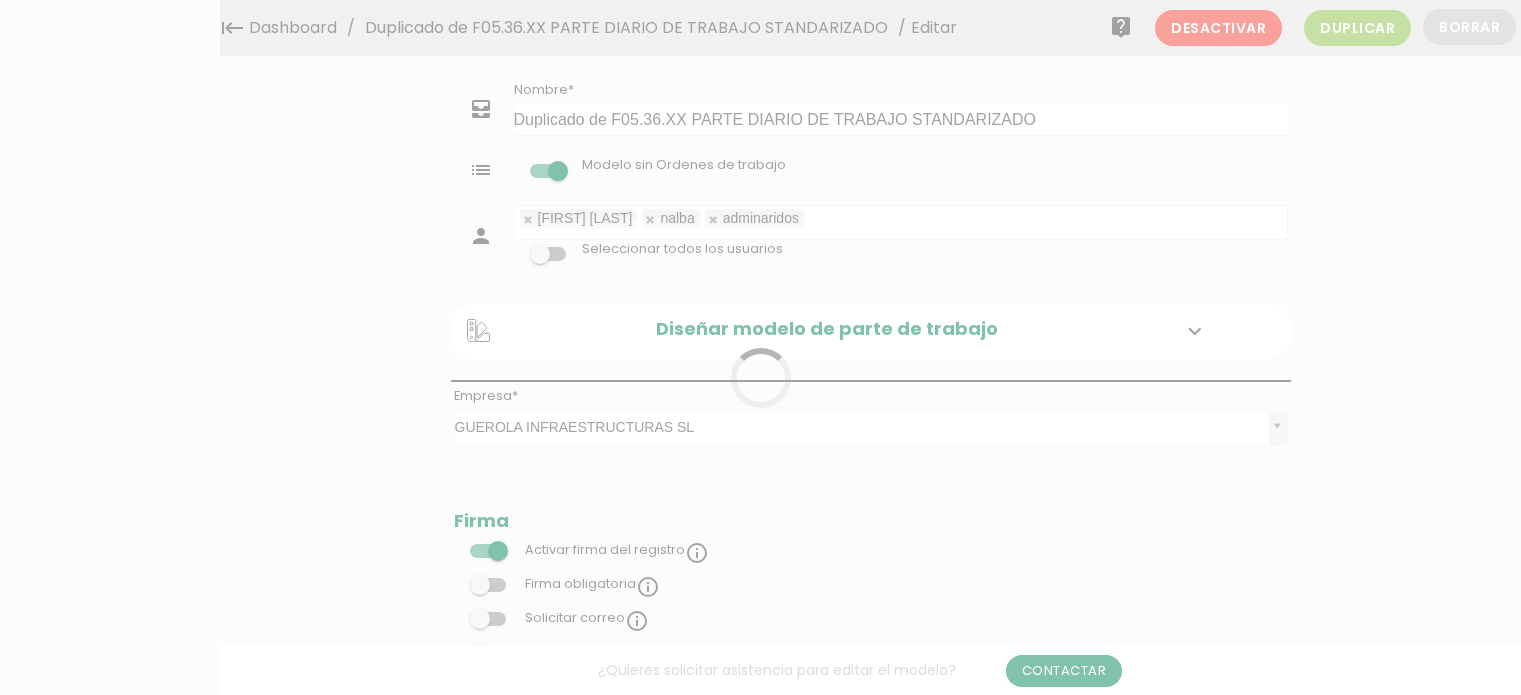scroll, scrollTop: 491, scrollLeft: 0, axis: vertical 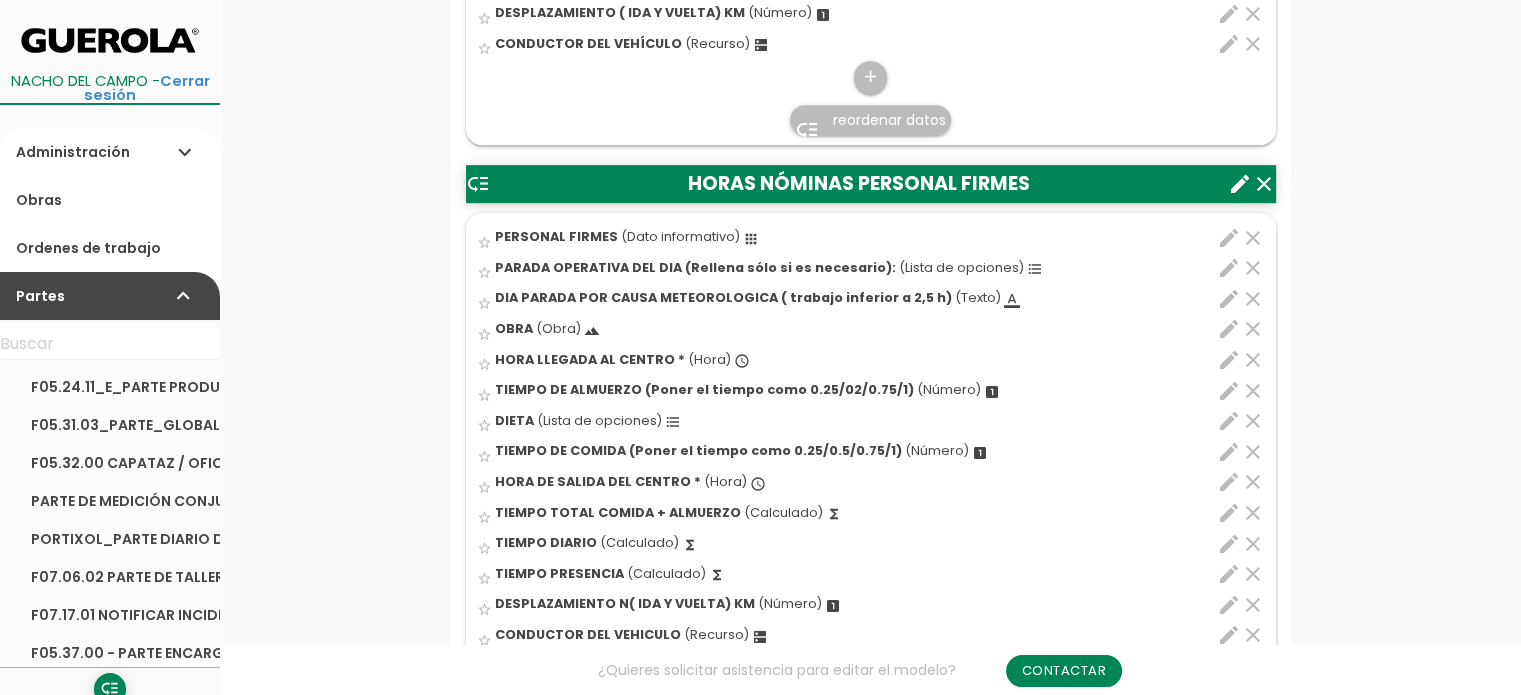click on "clear" at bounding box center (1253, 299) 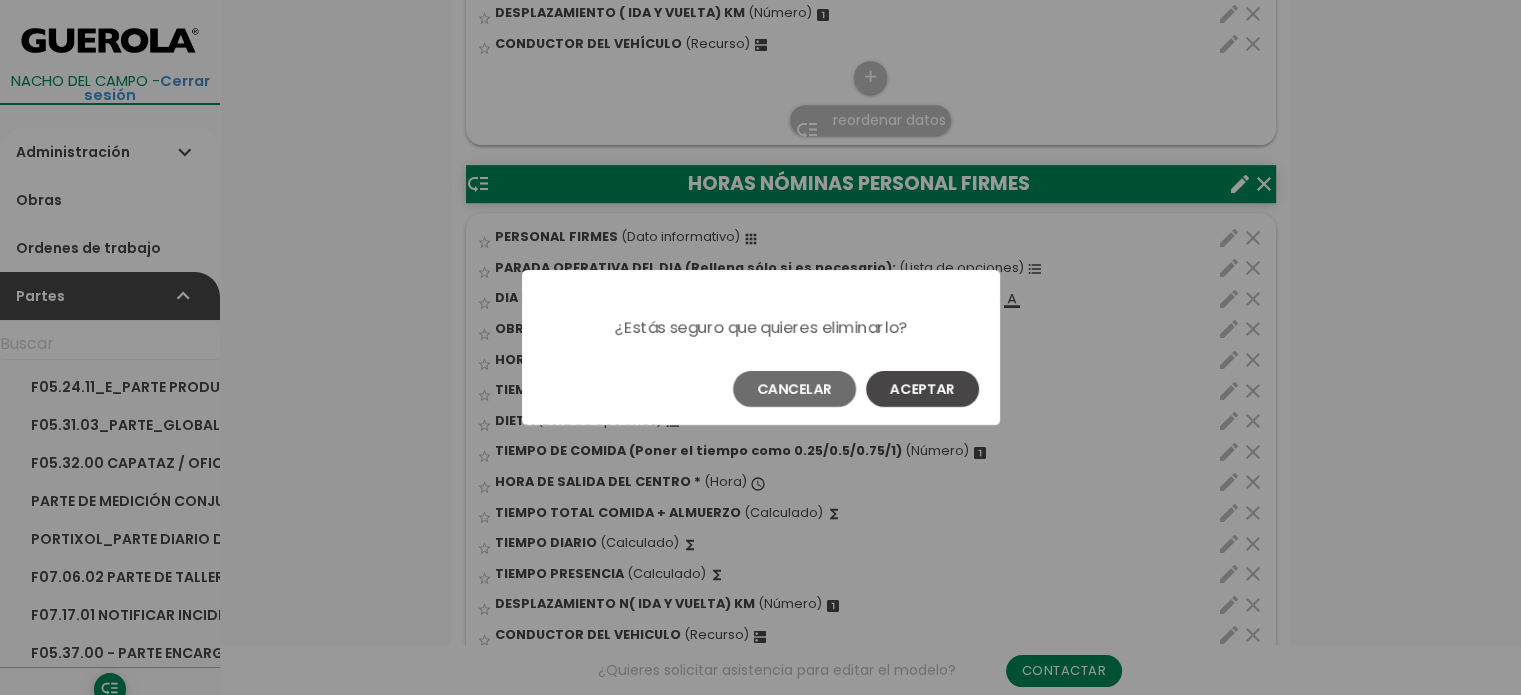 scroll, scrollTop: 0, scrollLeft: 0, axis: both 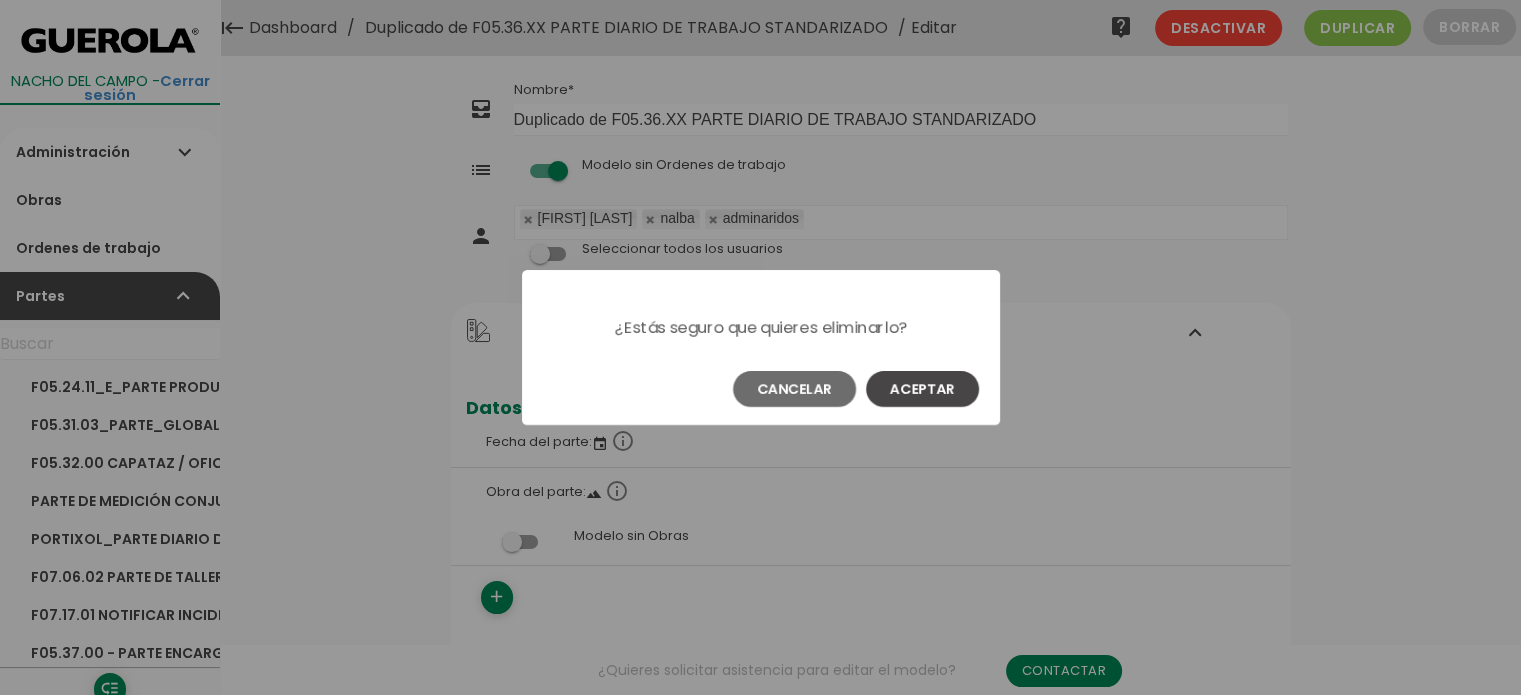 click on "Aceptar" at bounding box center (922, 389) 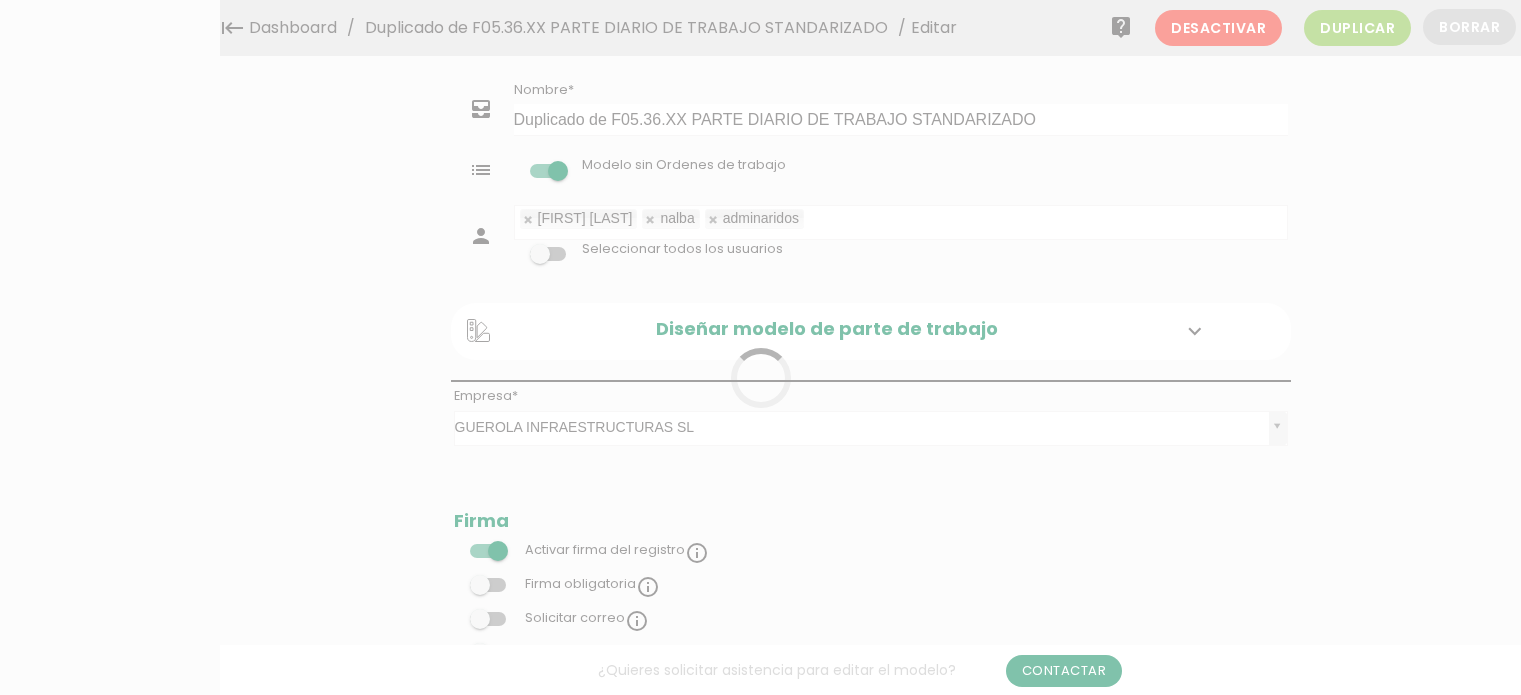 scroll, scrollTop: 0, scrollLeft: 0, axis: both 